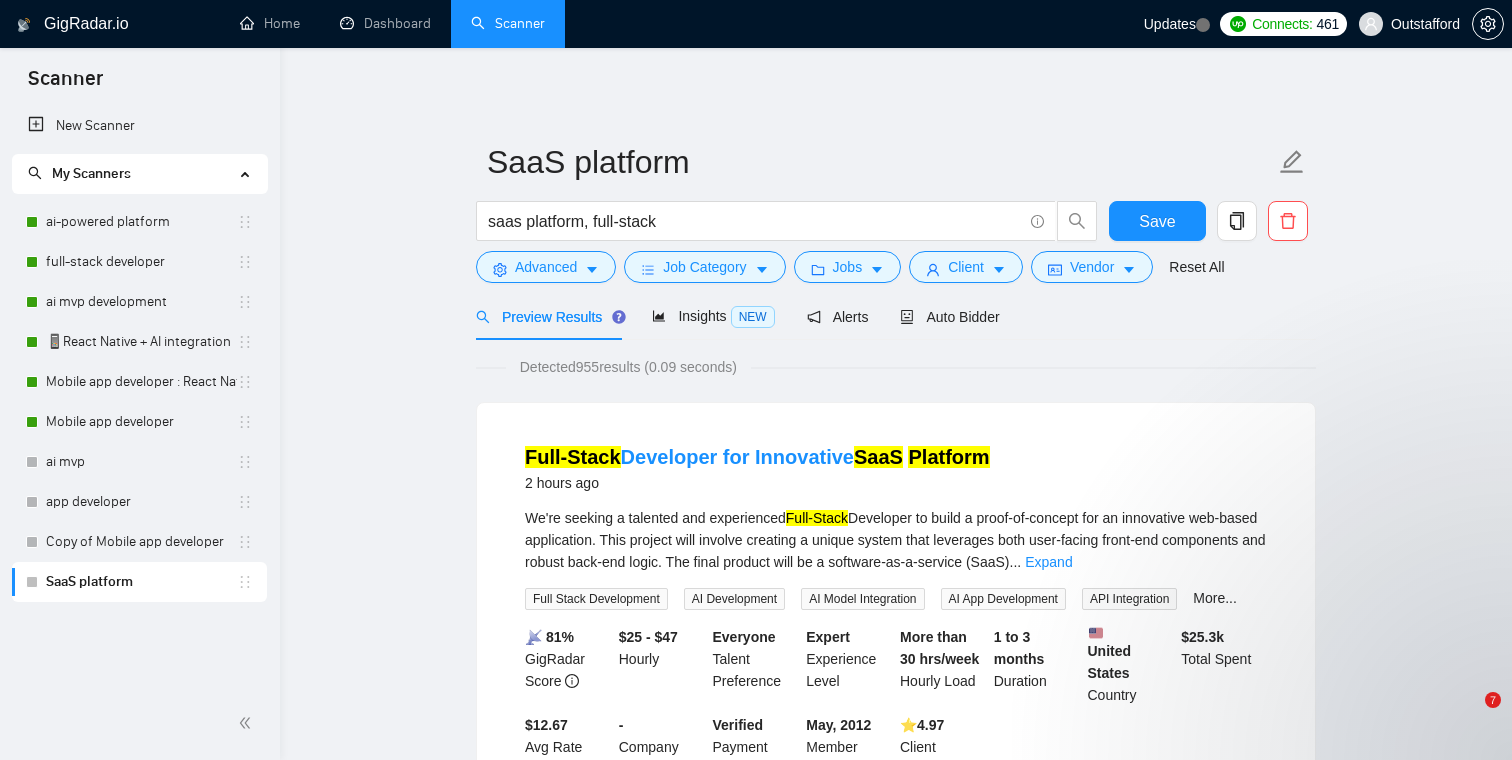 scroll, scrollTop: 2, scrollLeft: 0, axis: vertical 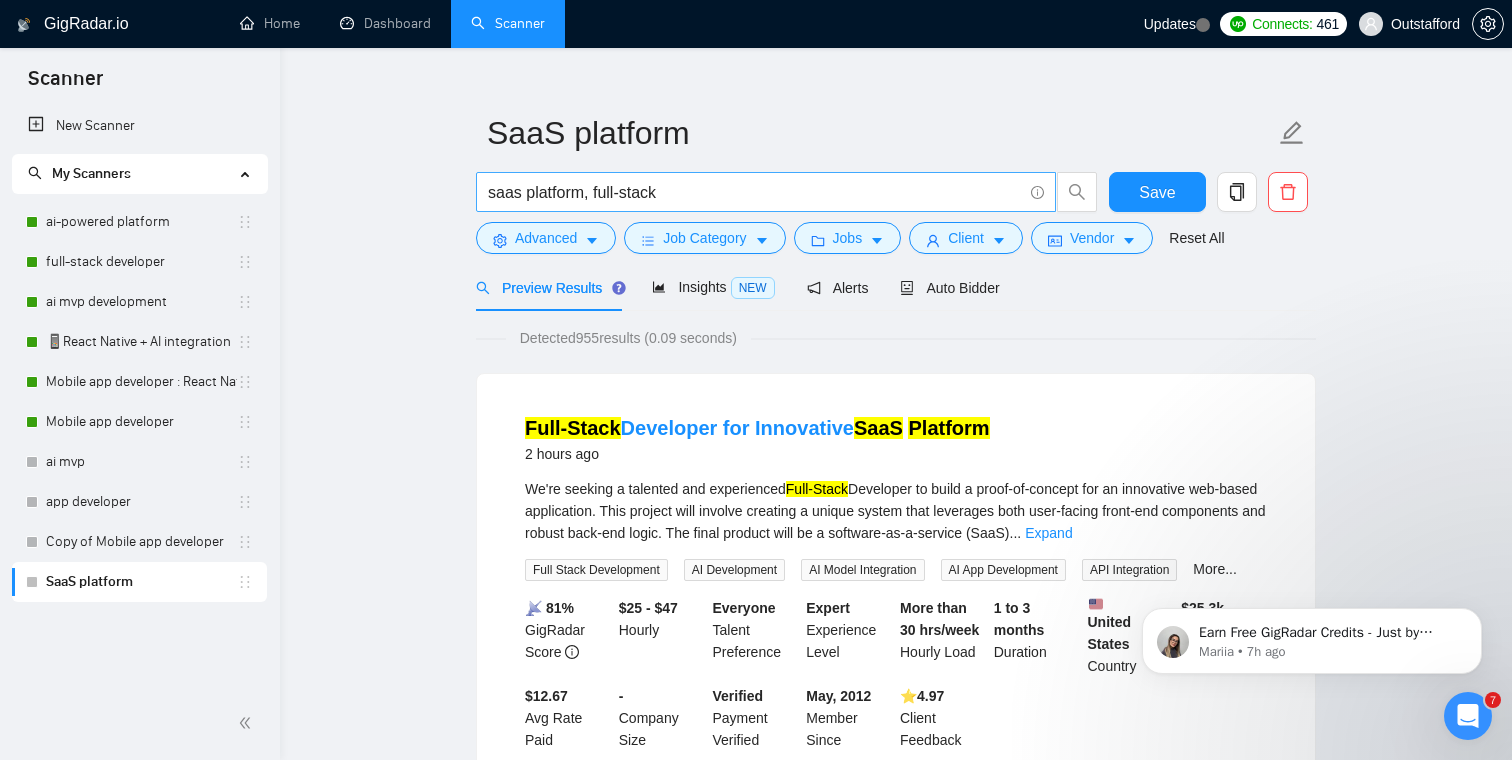 click on "saas platform, full-stack" at bounding box center (755, 192) 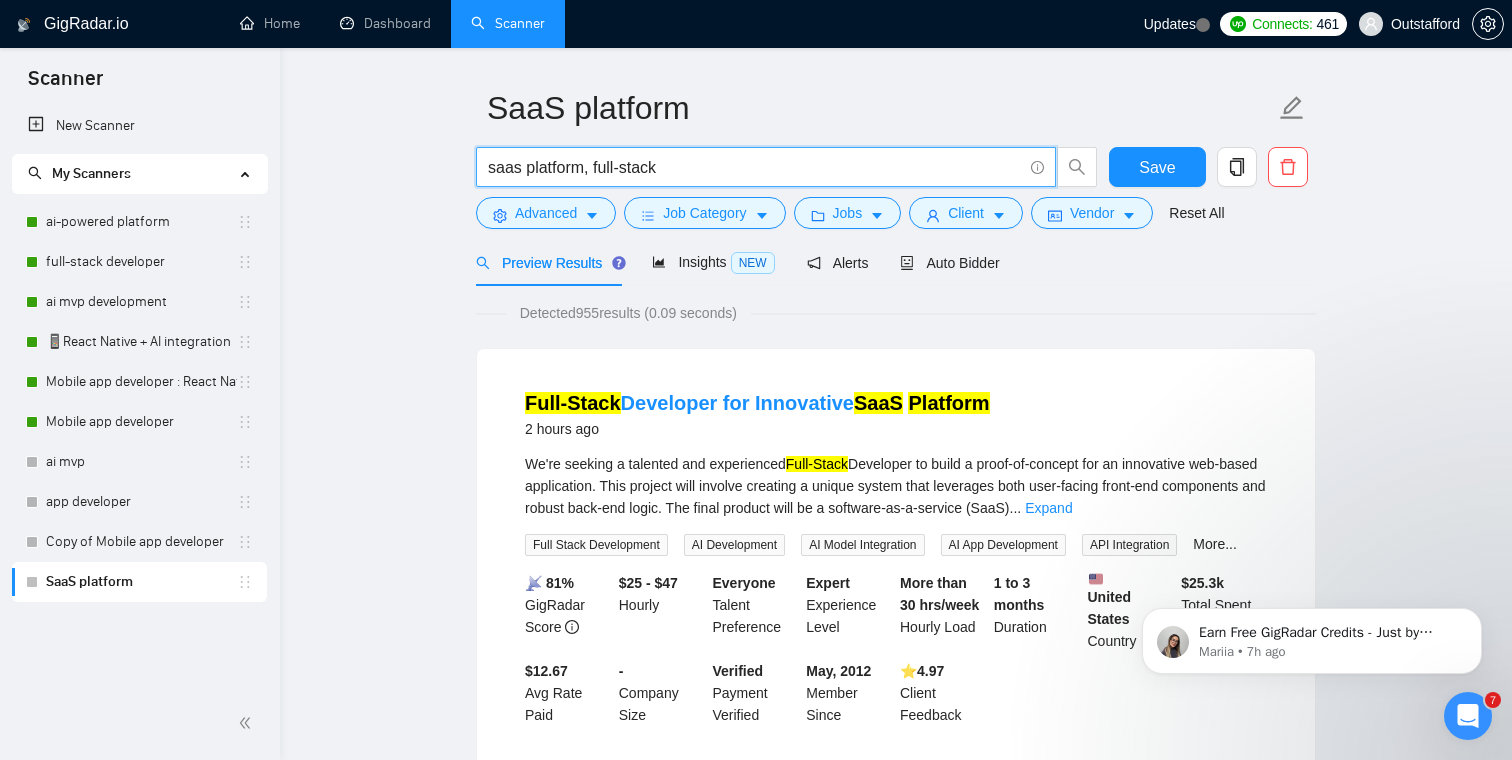 scroll, scrollTop: 1, scrollLeft: 0, axis: vertical 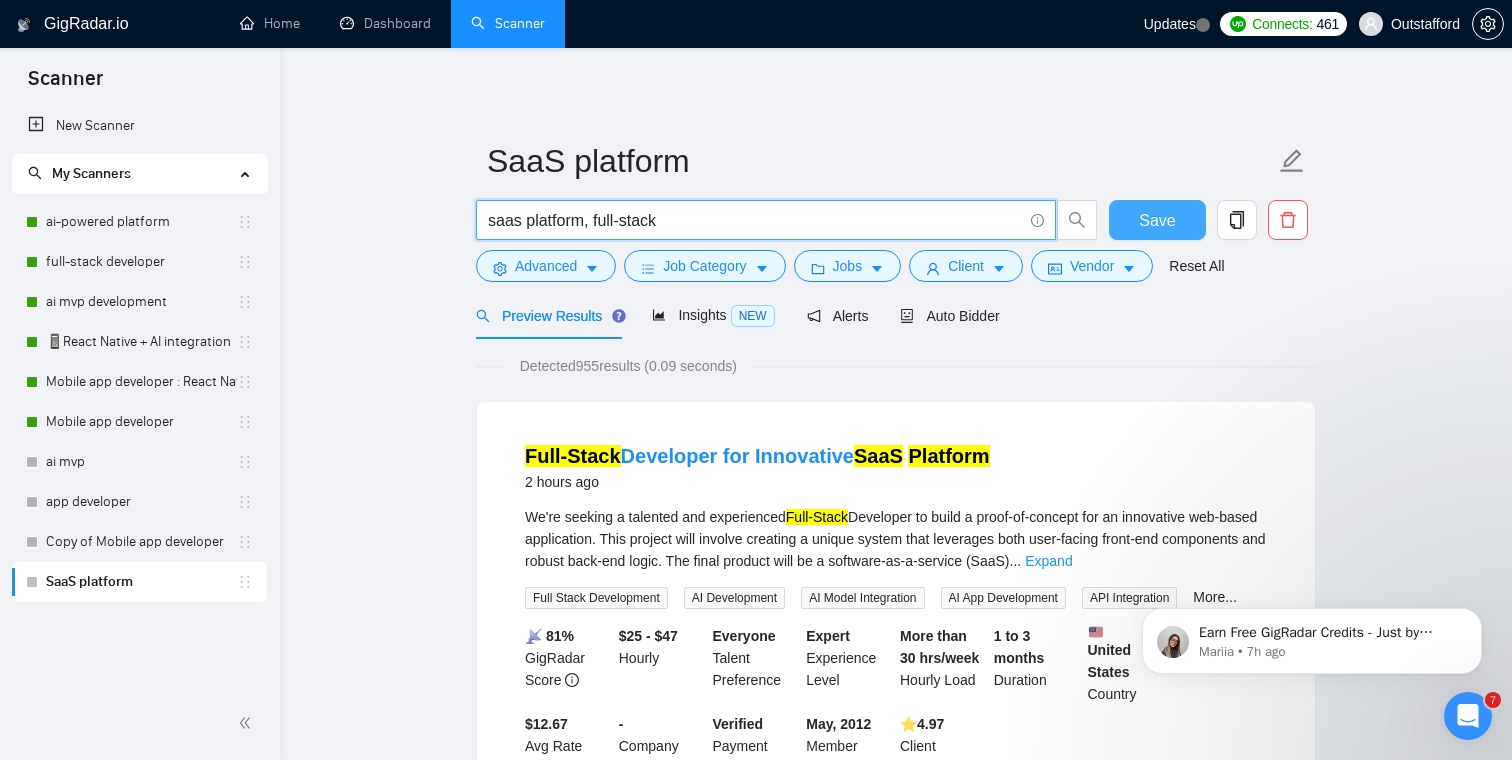 click on "Save" at bounding box center (1157, 220) 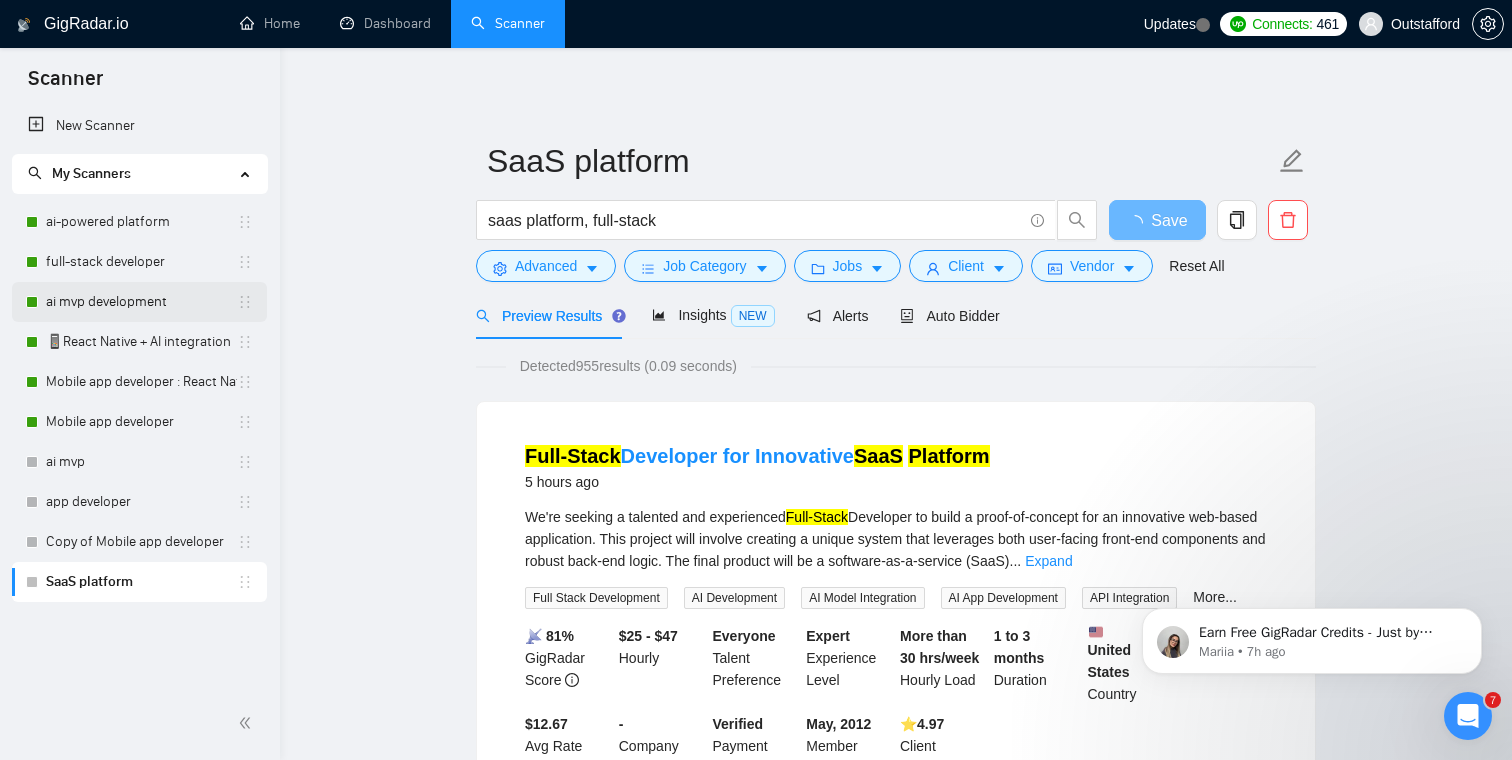 click on "ai mvp development" at bounding box center (141, 302) 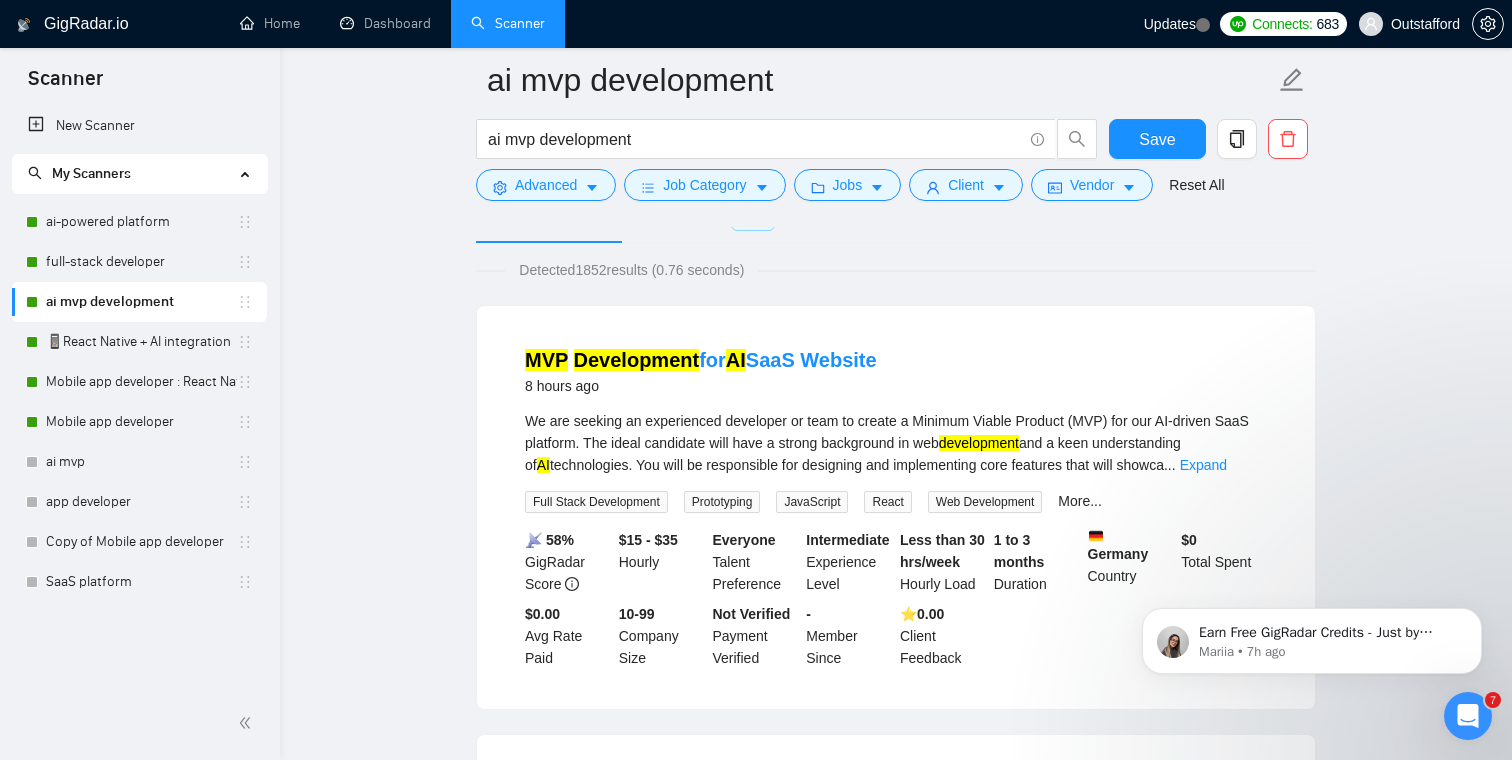 scroll, scrollTop: 0, scrollLeft: 0, axis: both 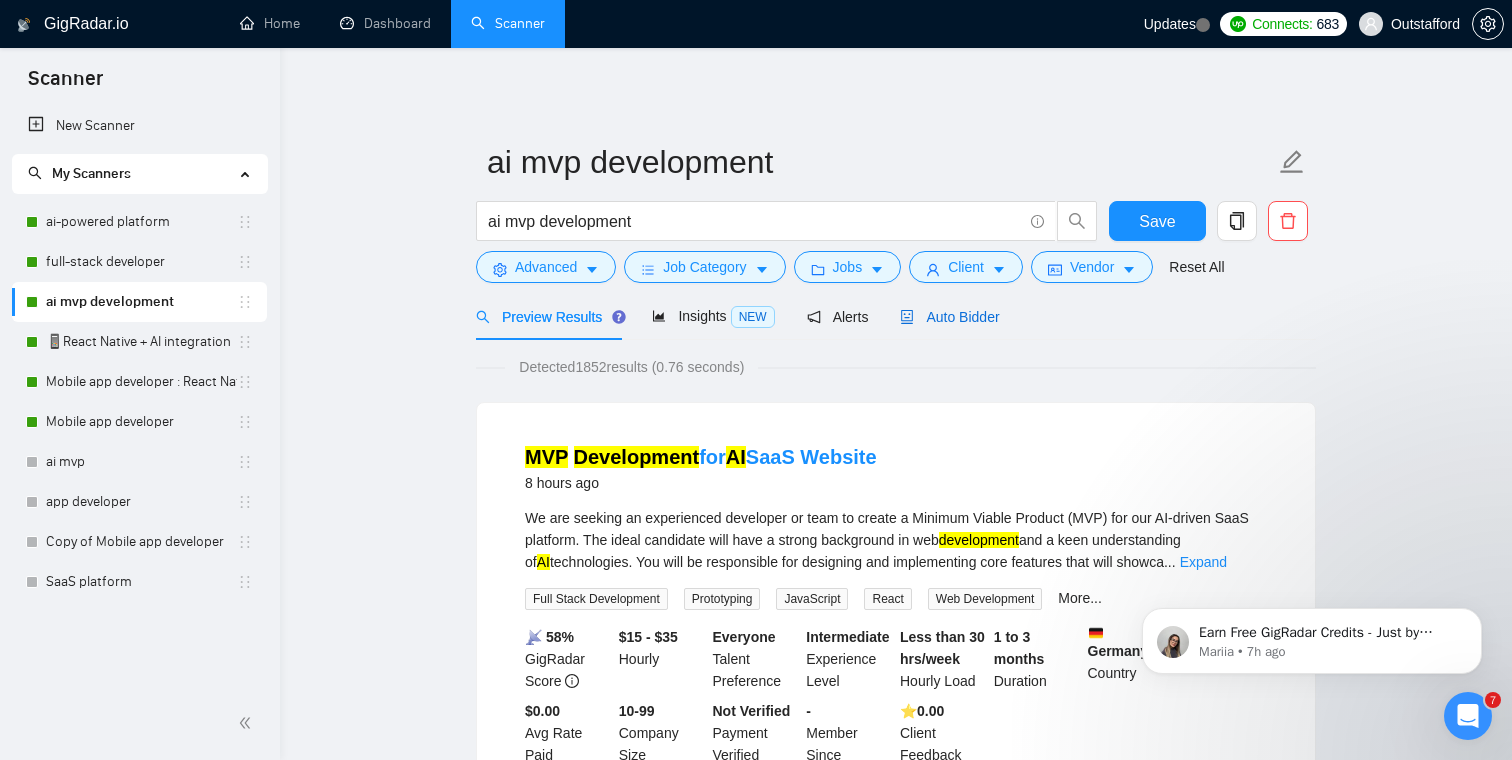 click on "Auto Bidder" at bounding box center (949, 317) 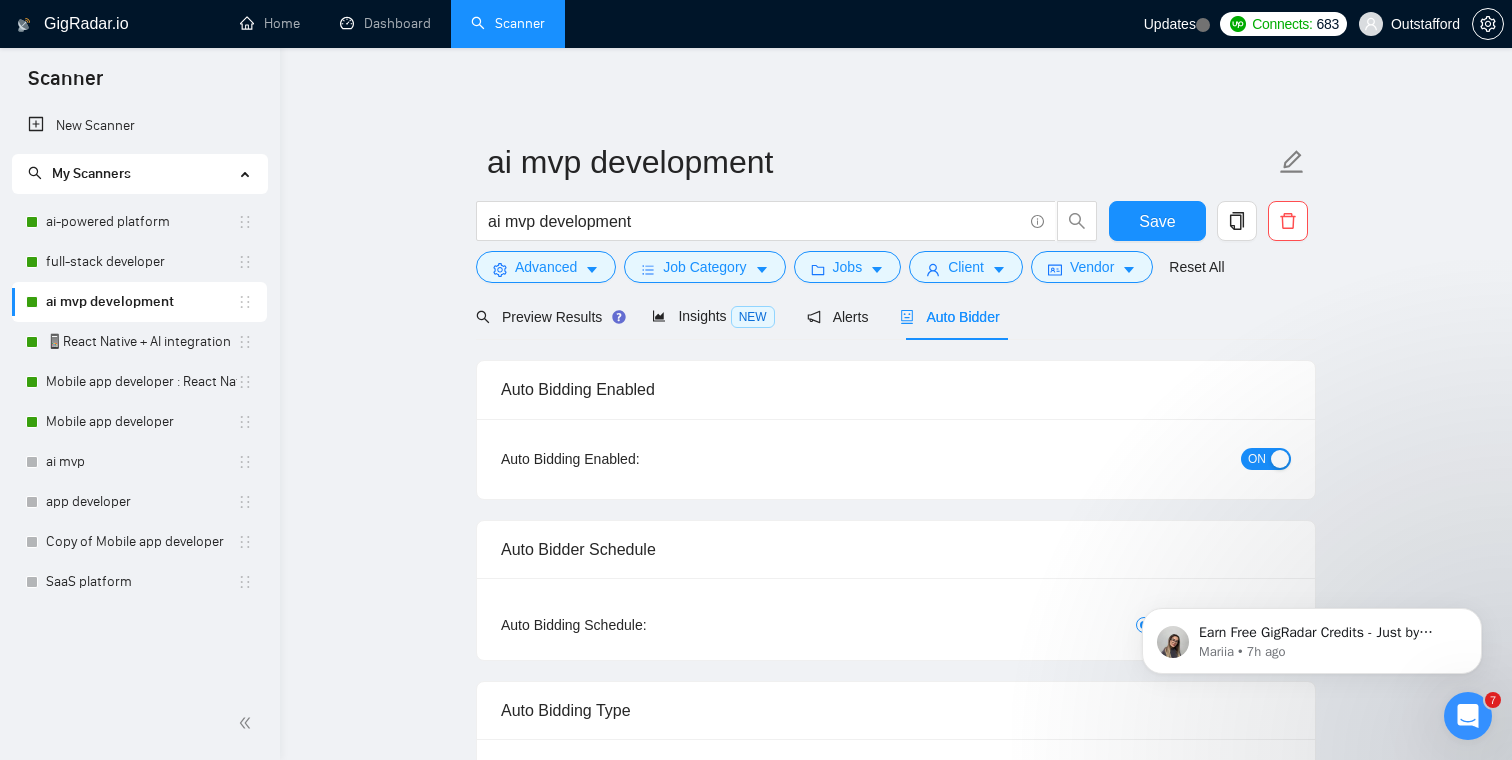 type 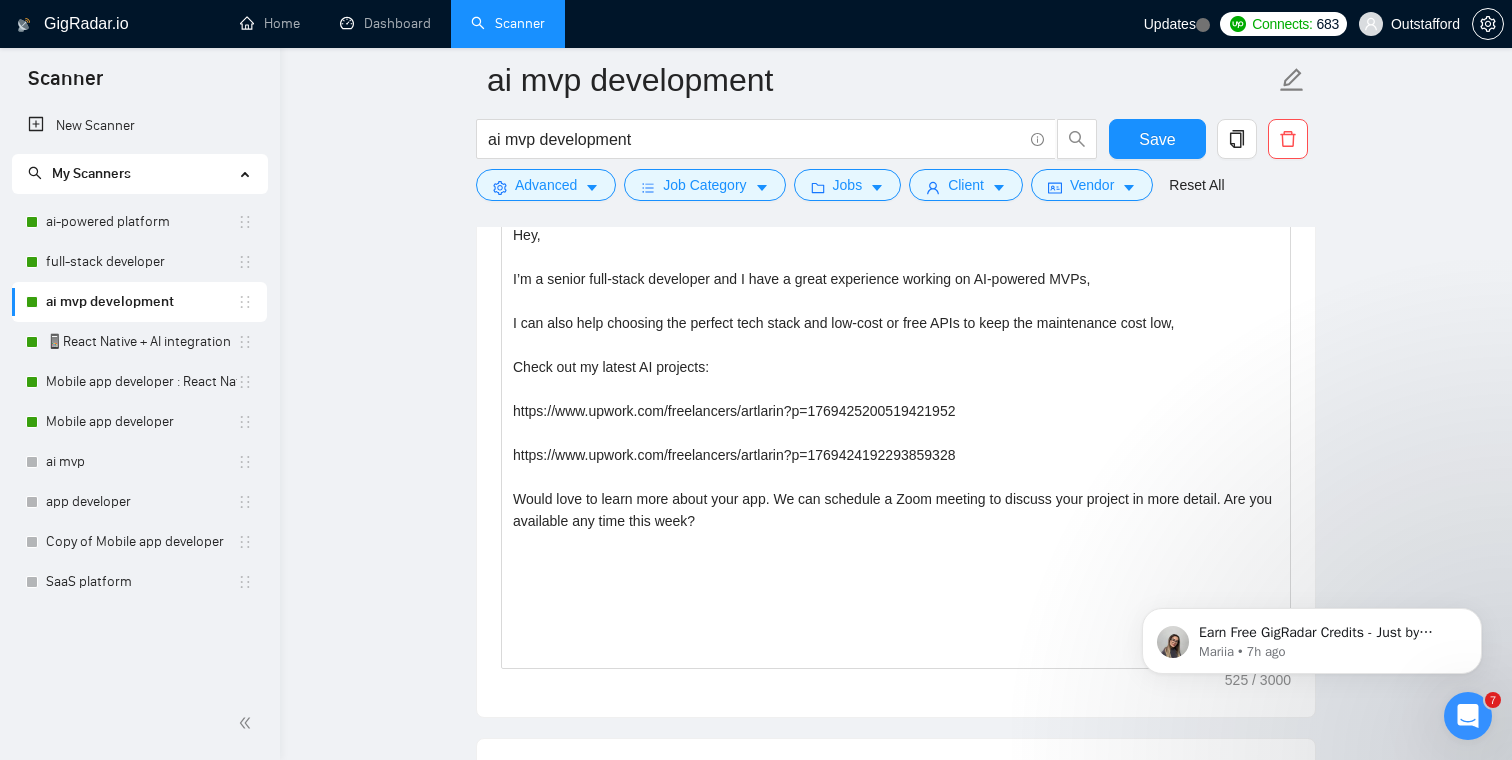 scroll, scrollTop: 1357, scrollLeft: 0, axis: vertical 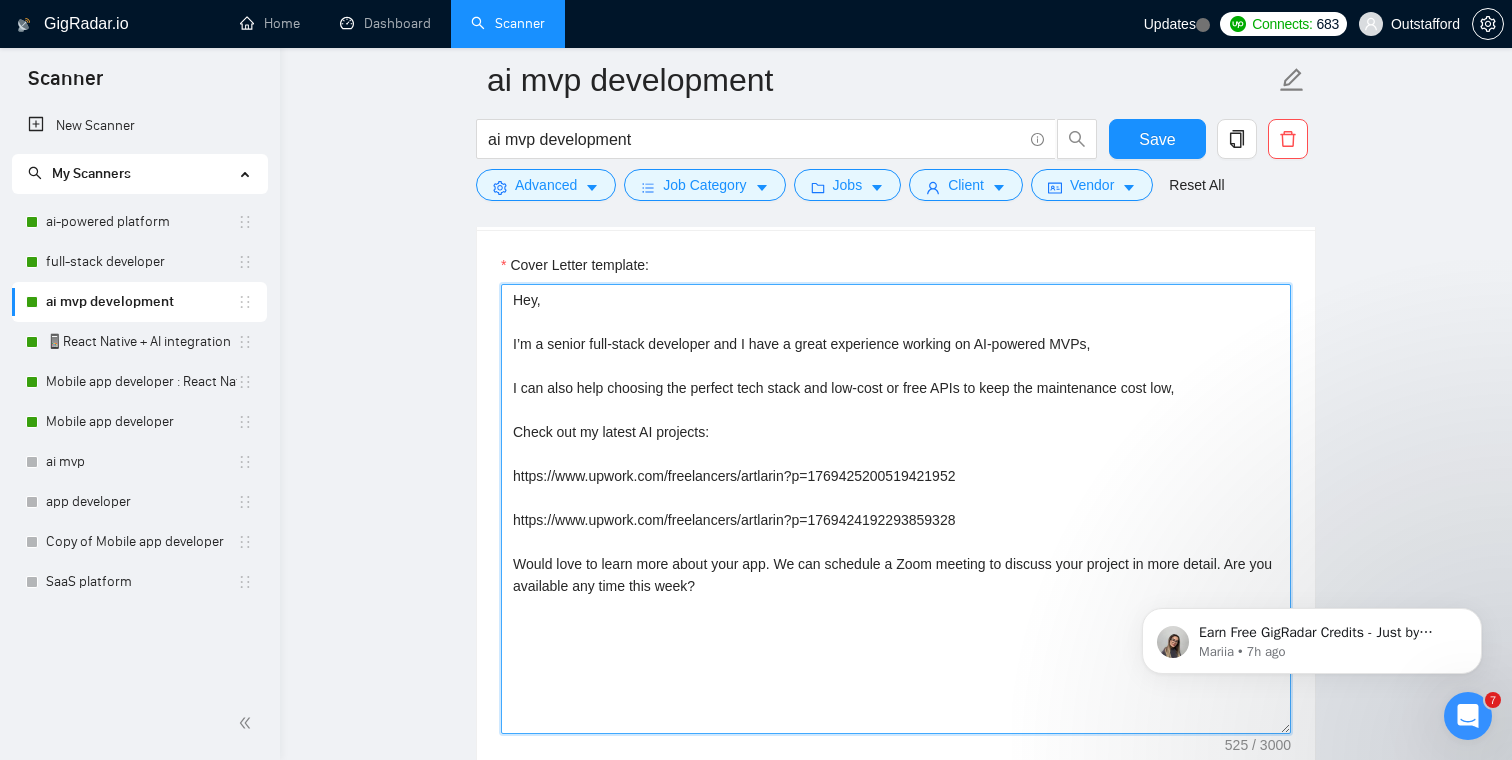 drag, startPoint x: 784, startPoint y: 601, endPoint x: 446, endPoint y: 253, distance: 485.1268 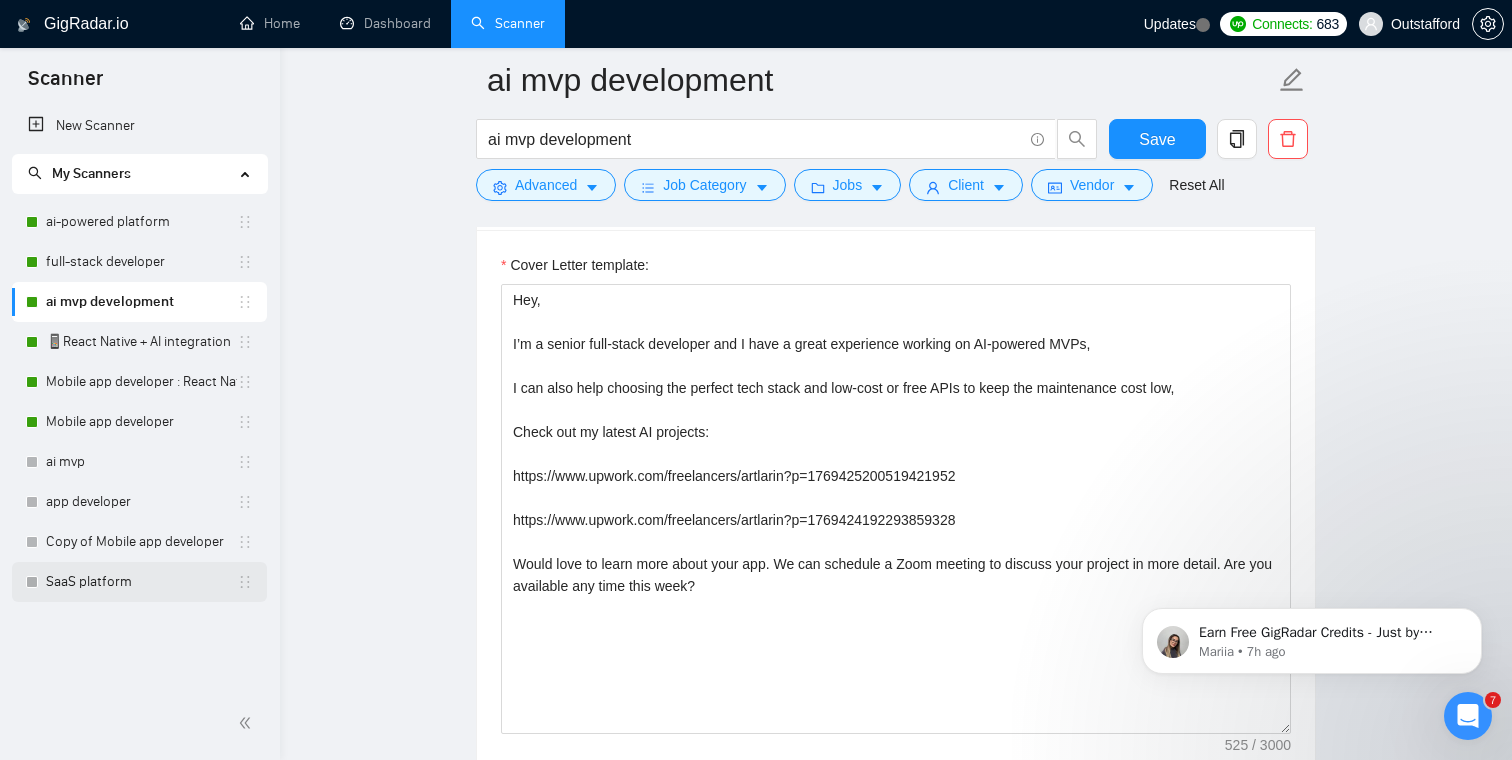 click on "SaaS platform" at bounding box center [141, 582] 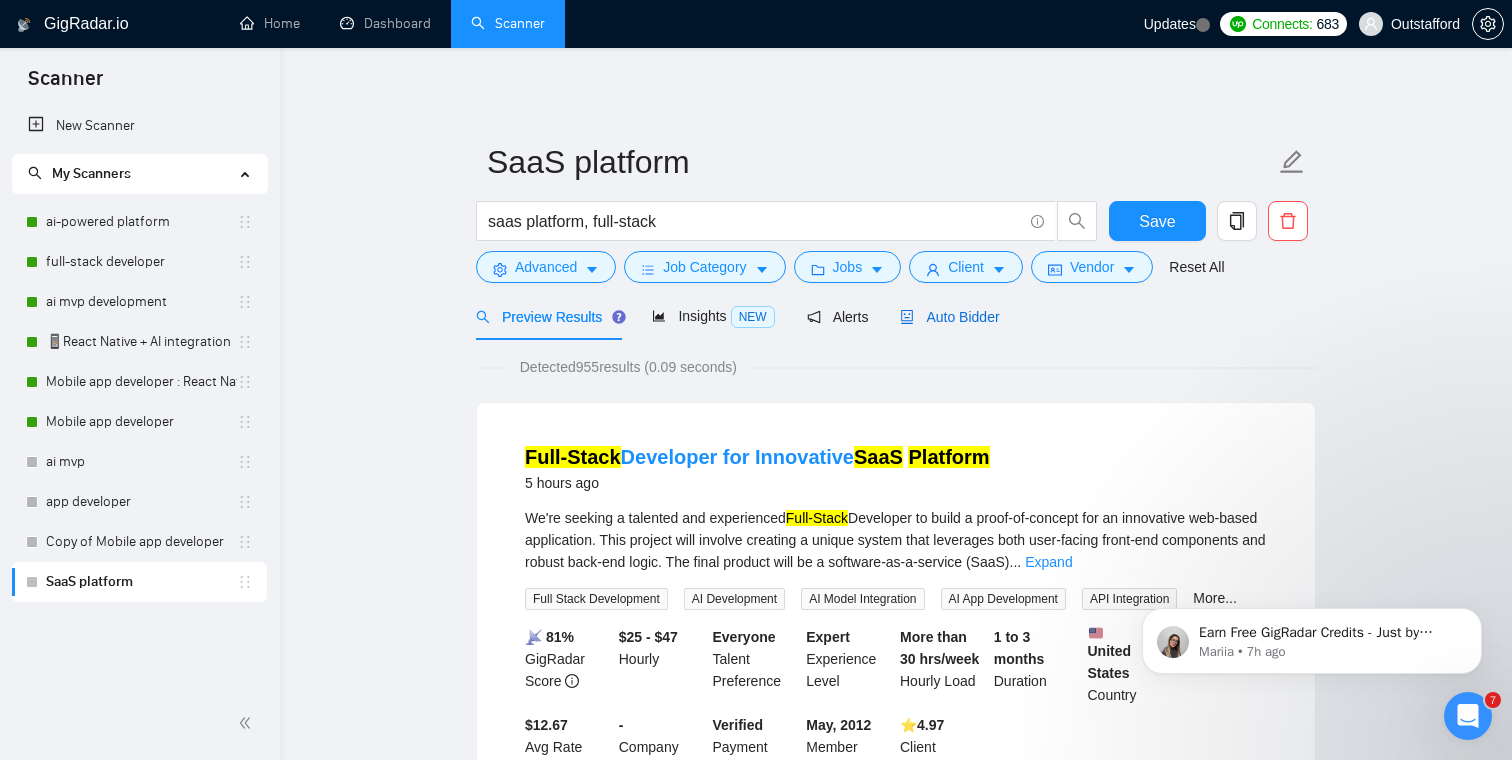 click on "Auto Bidder" at bounding box center (949, 317) 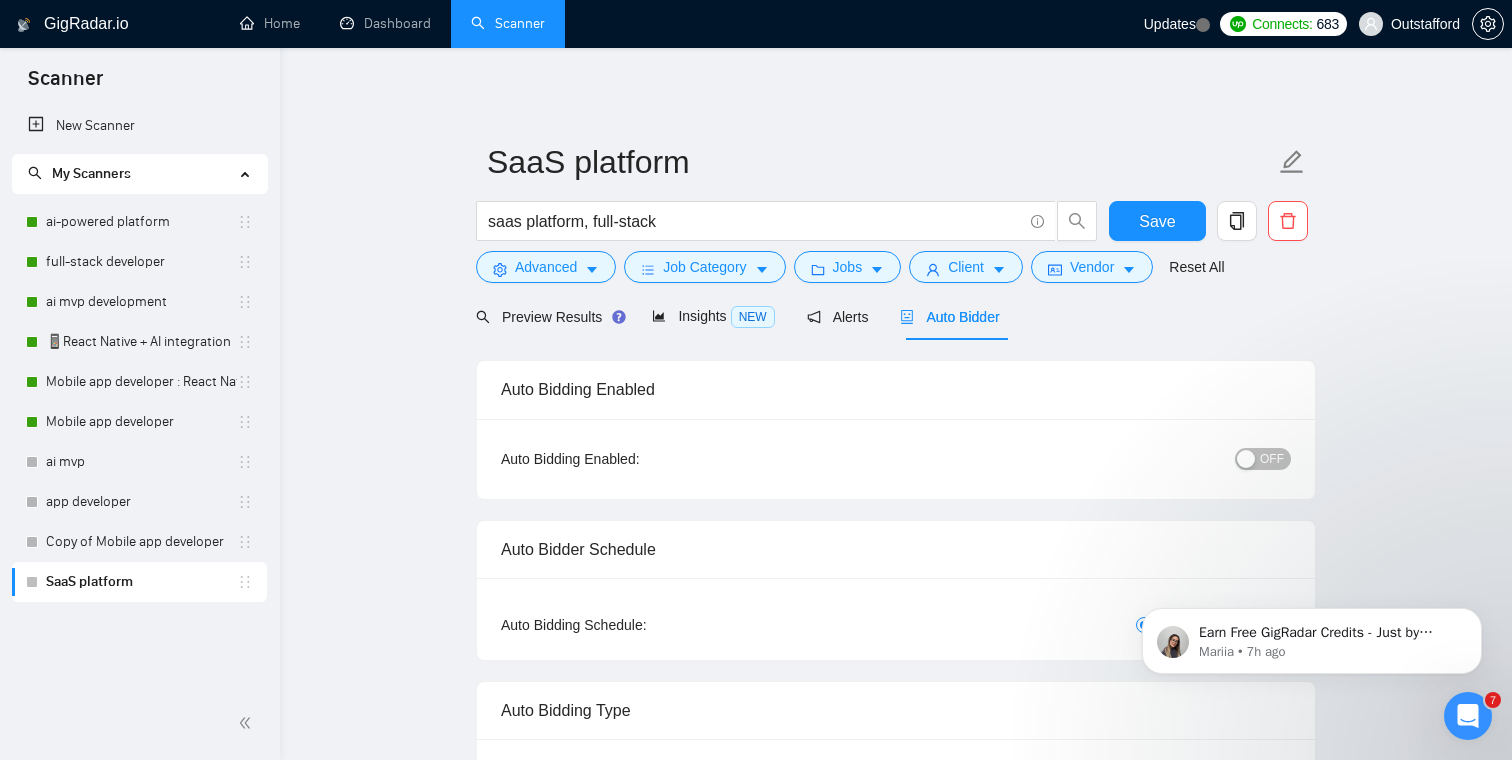 type 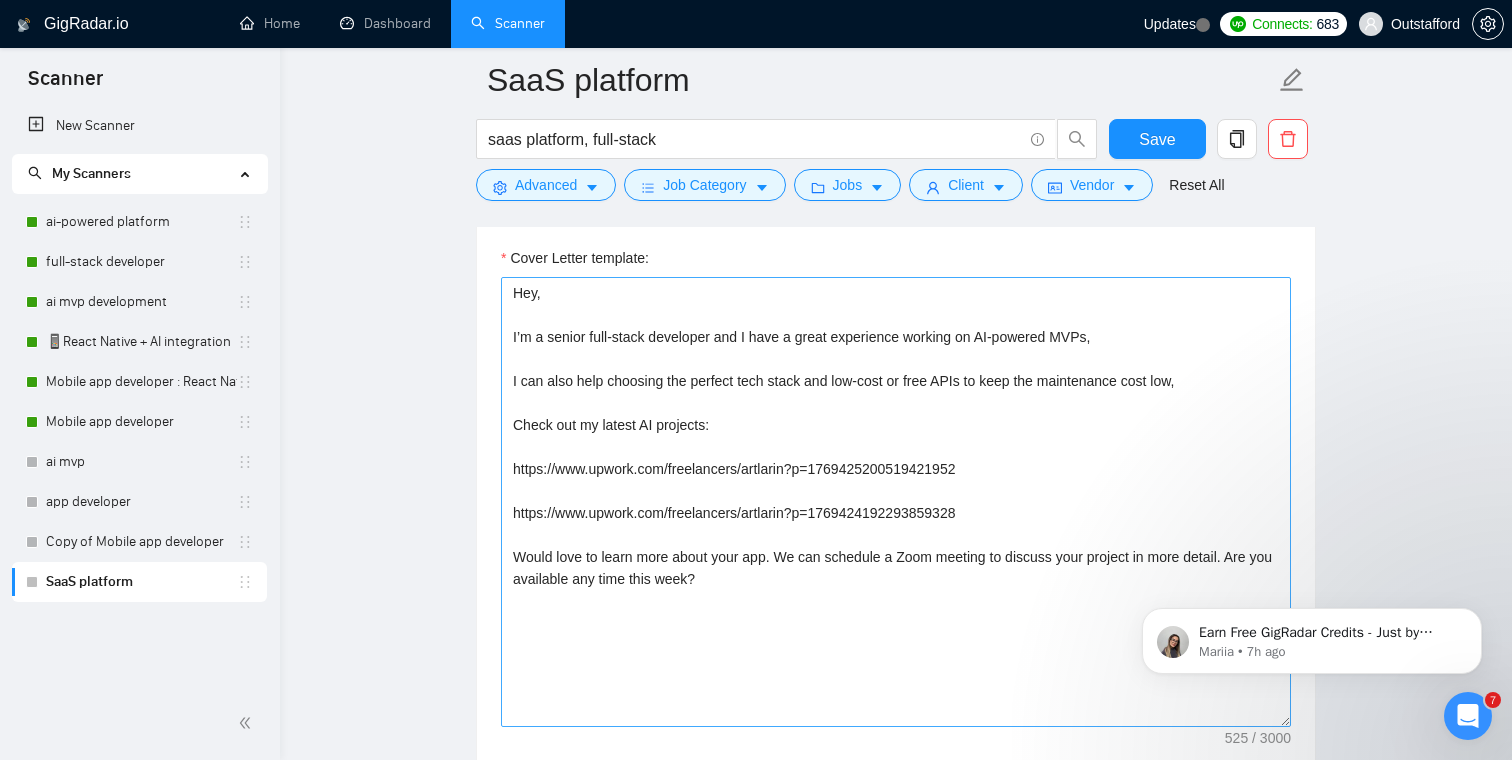 scroll, scrollTop: 1395, scrollLeft: 0, axis: vertical 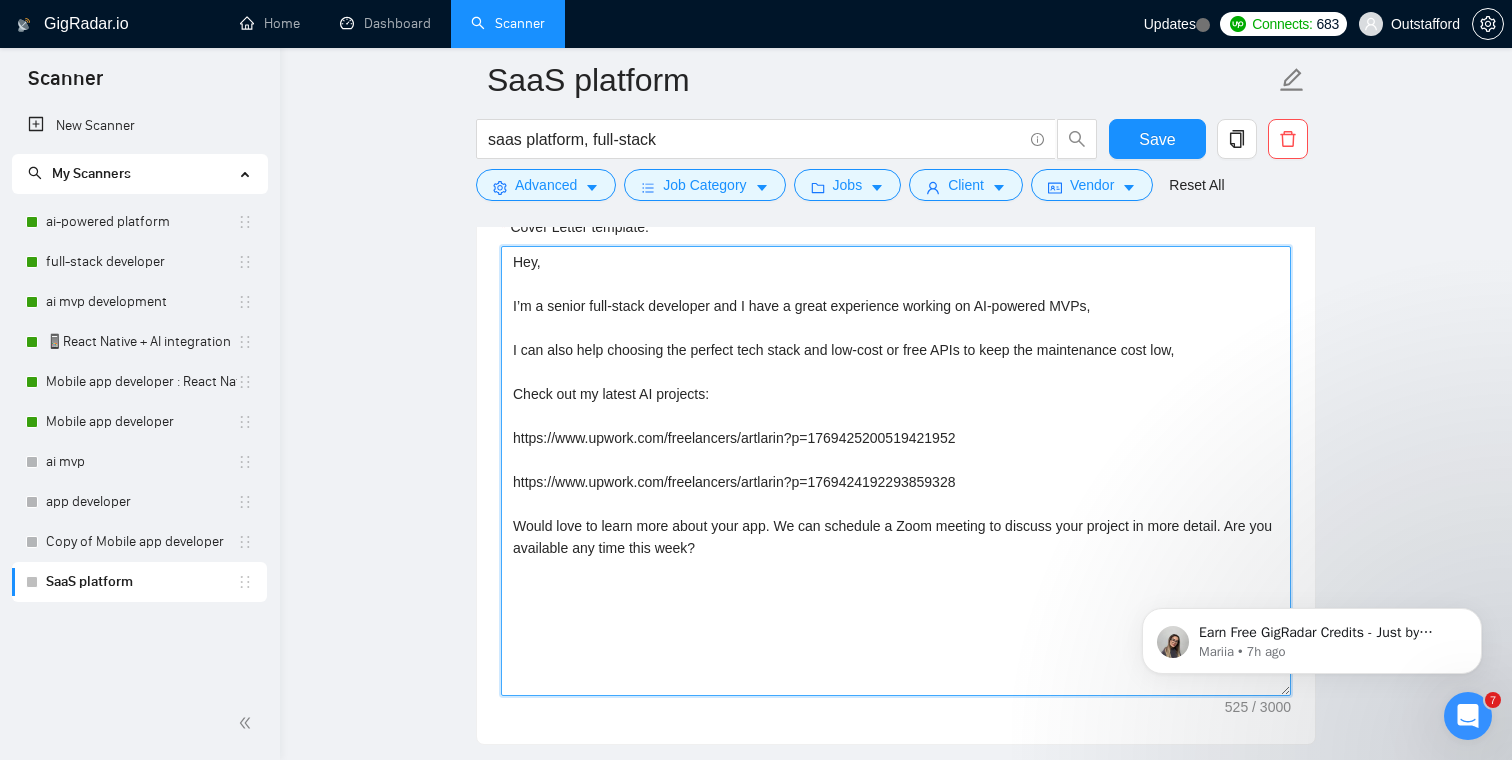 drag, startPoint x: 802, startPoint y: 558, endPoint x: 473, endPoint y: 262, distance: 442.55734 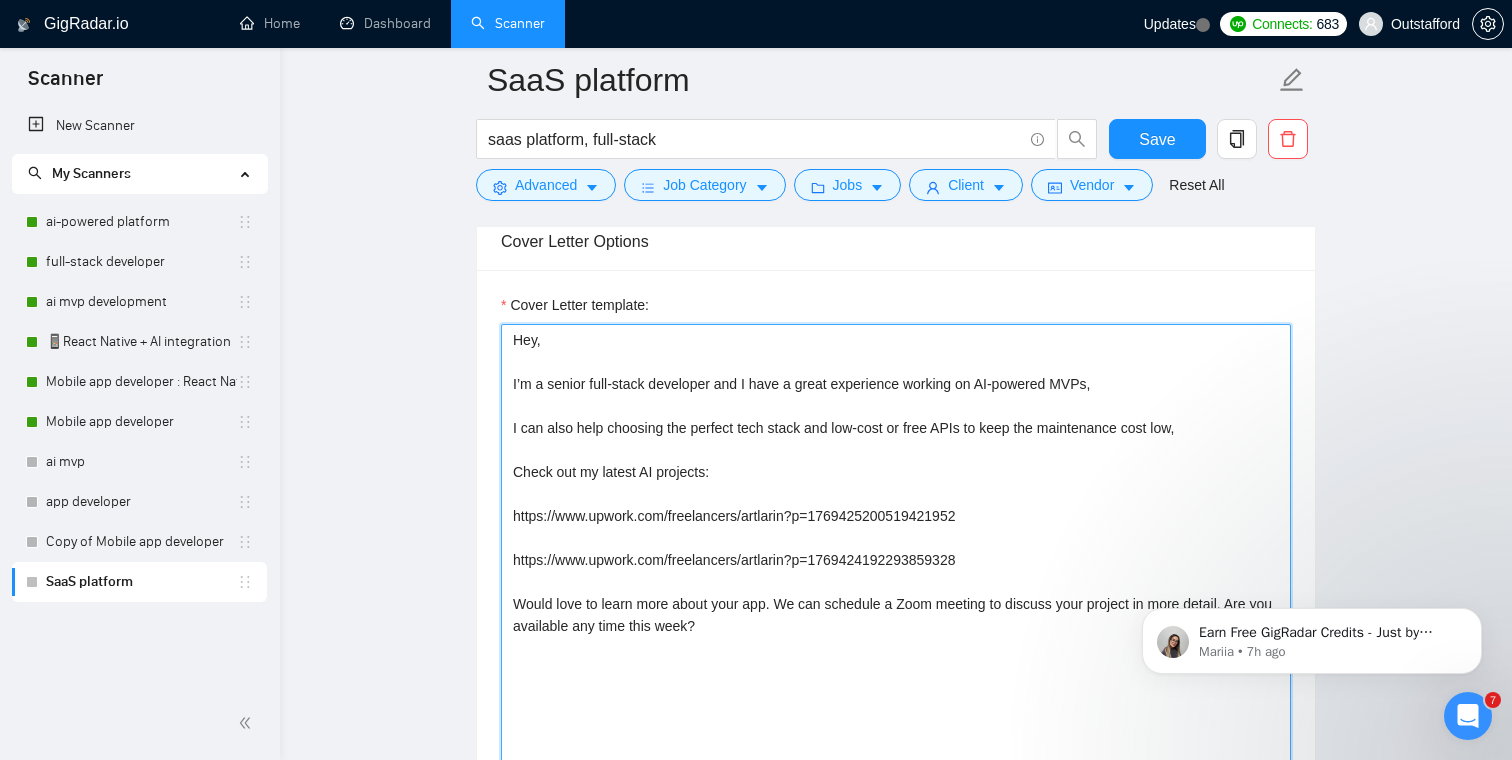 scroll, scrollTop: 1308, scrollLeft: 0, axis: vertical 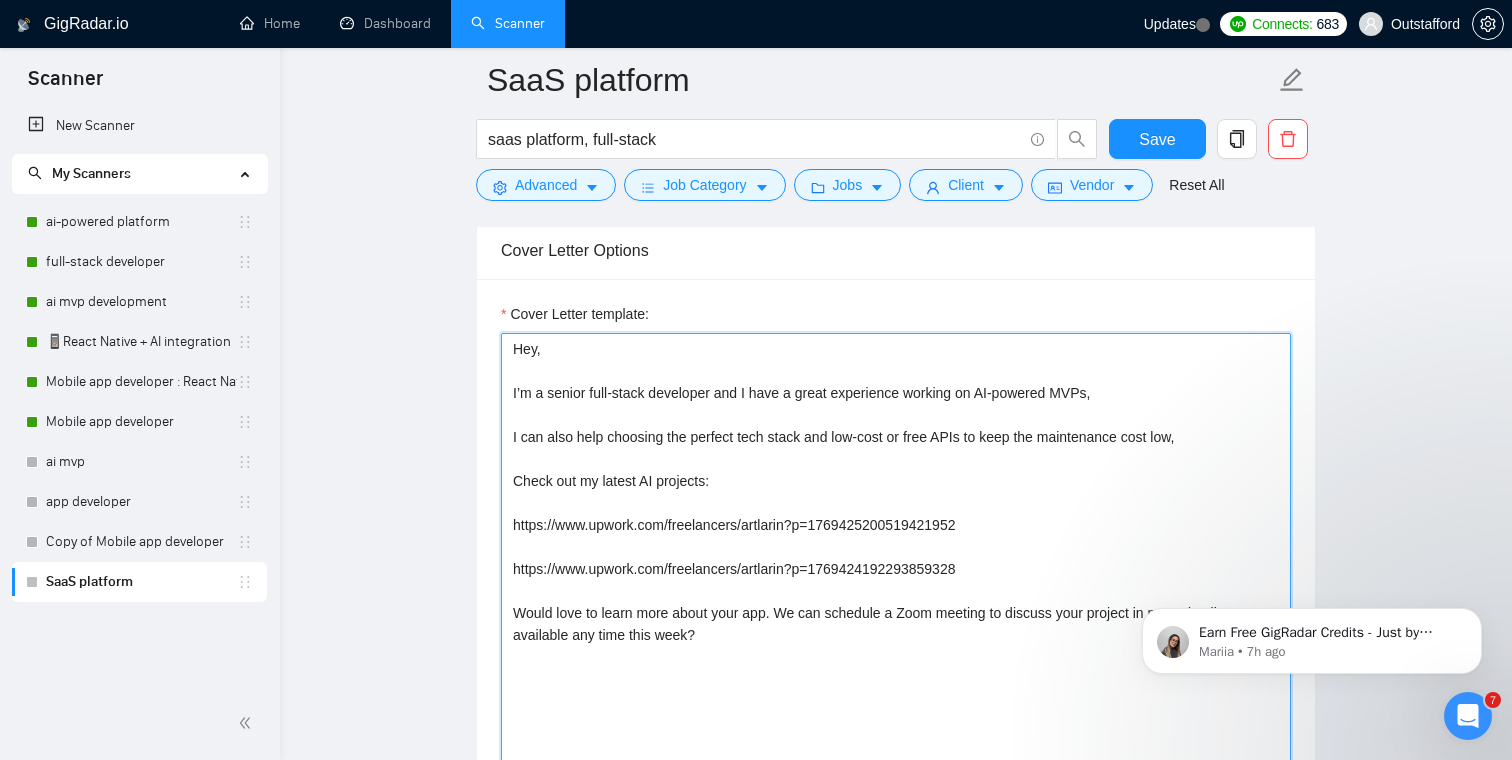 drag, startPoint x: 1157, startPoint y: 396, endPoint x: 988, endPoint y: 385, distance: 169.3576 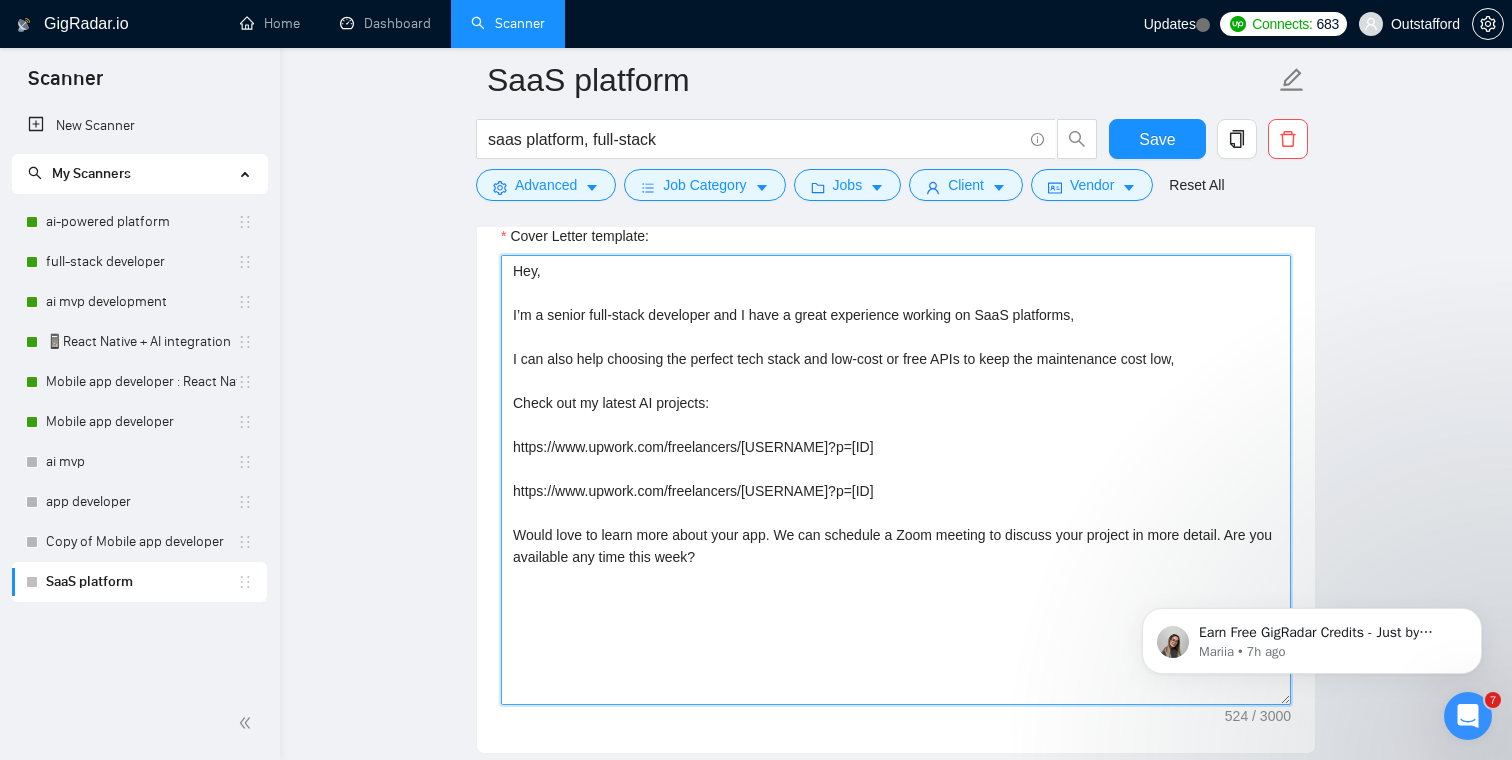 scroll, scrollTop: 1389, scrollLeft: 0, axis: vertical 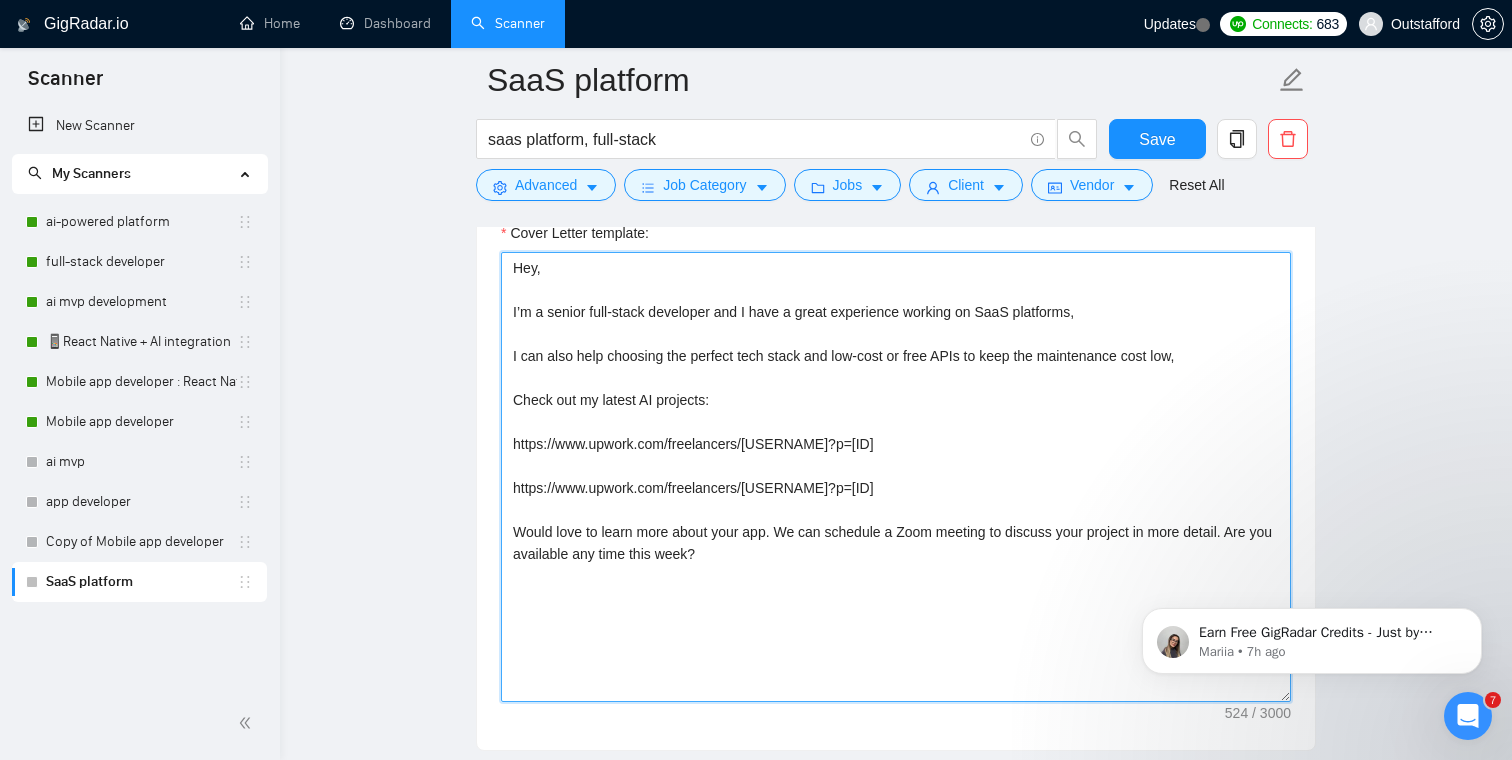 click on "Hey,
I’m a senior full-stack developer and I have a great experience working on SaaS platforms,
I can also help choosing the perfect tech stack and low-cost or free APIs to keep the maintenance cost low,
Check out my latest AI projects:
https://www.upwork.com/freelancers/[USERNAME]?p=[ID]
https://www.upwork.com/freelancers/[USERNAME]?p=[ID]
Would love to learn more about your app. We can schedule a Zoom meeting to discuss your project in more detail. Are you available any time this week?" at bounding box center [896, 477] 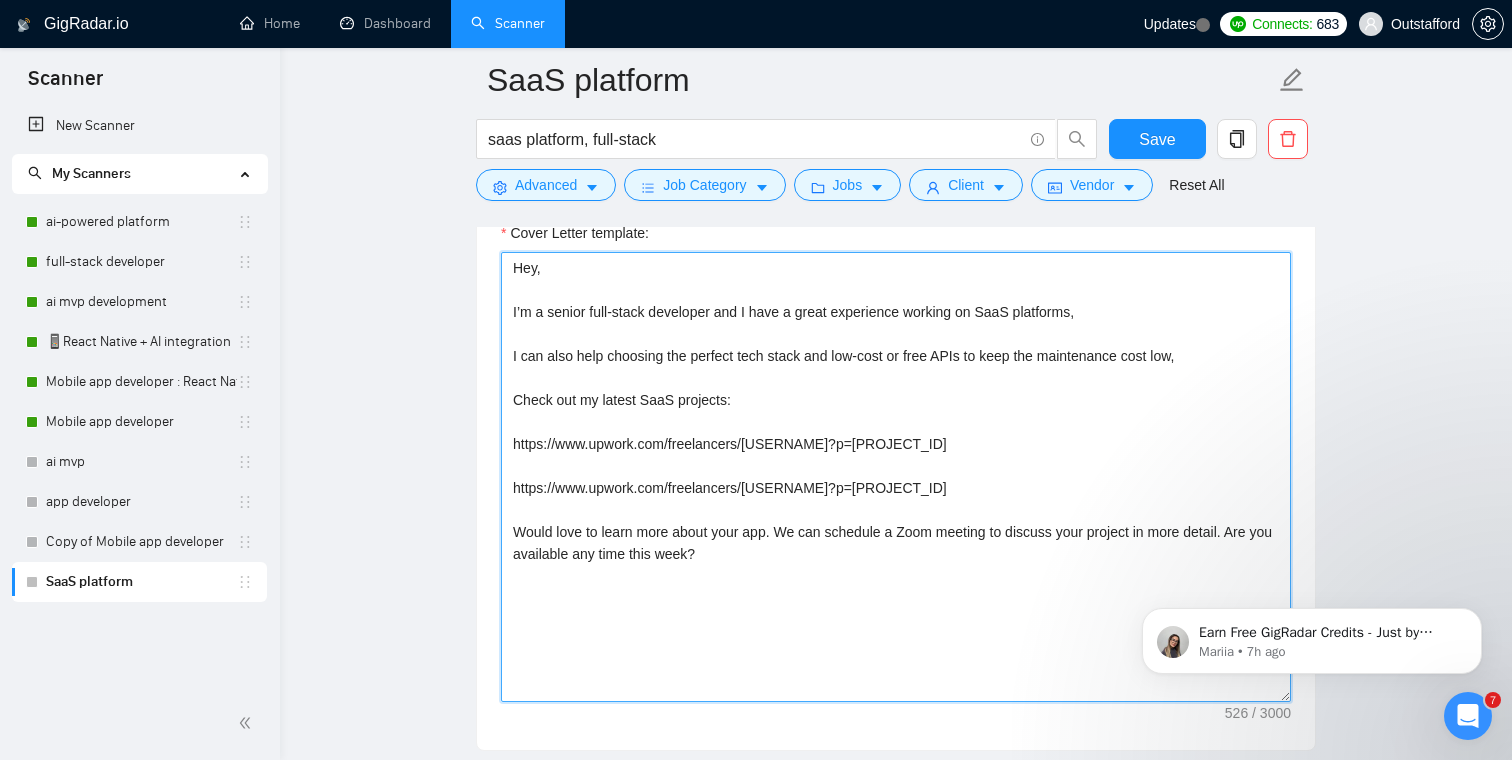 click on "Hey,
I’m a senior full-stack developer and I have a great experience working on SaaS platforms,
I can also help choosing the perfect tech stack and low-cost or free APIs to keep the maintenance cost low,
Check out my latest SaaS projects:
https://www.upwork.com/freelancers/[USERNAME]?p=[PROJECT_ID]
https://www.upwork.com/freelancers/[USERNAME]?p=[PROJECT_ID]
Would love to learn more about your app. We can schedule a Zoom meeting to discuss your project in more detail. Are you available any time this week?" at bounding box center [896, 477] 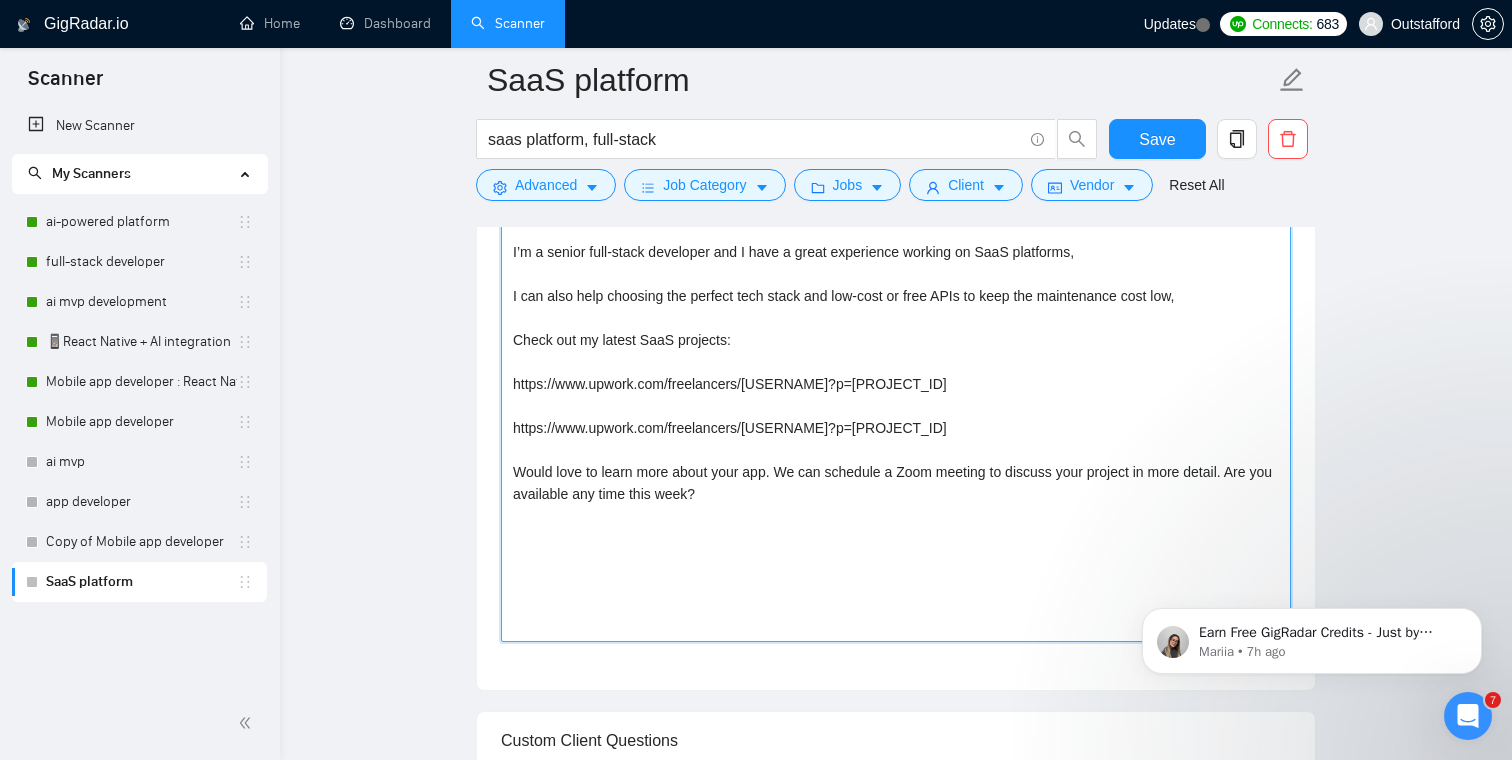 scroll, scrollTop: 1473, scrollLeft: 0, axis: vertical 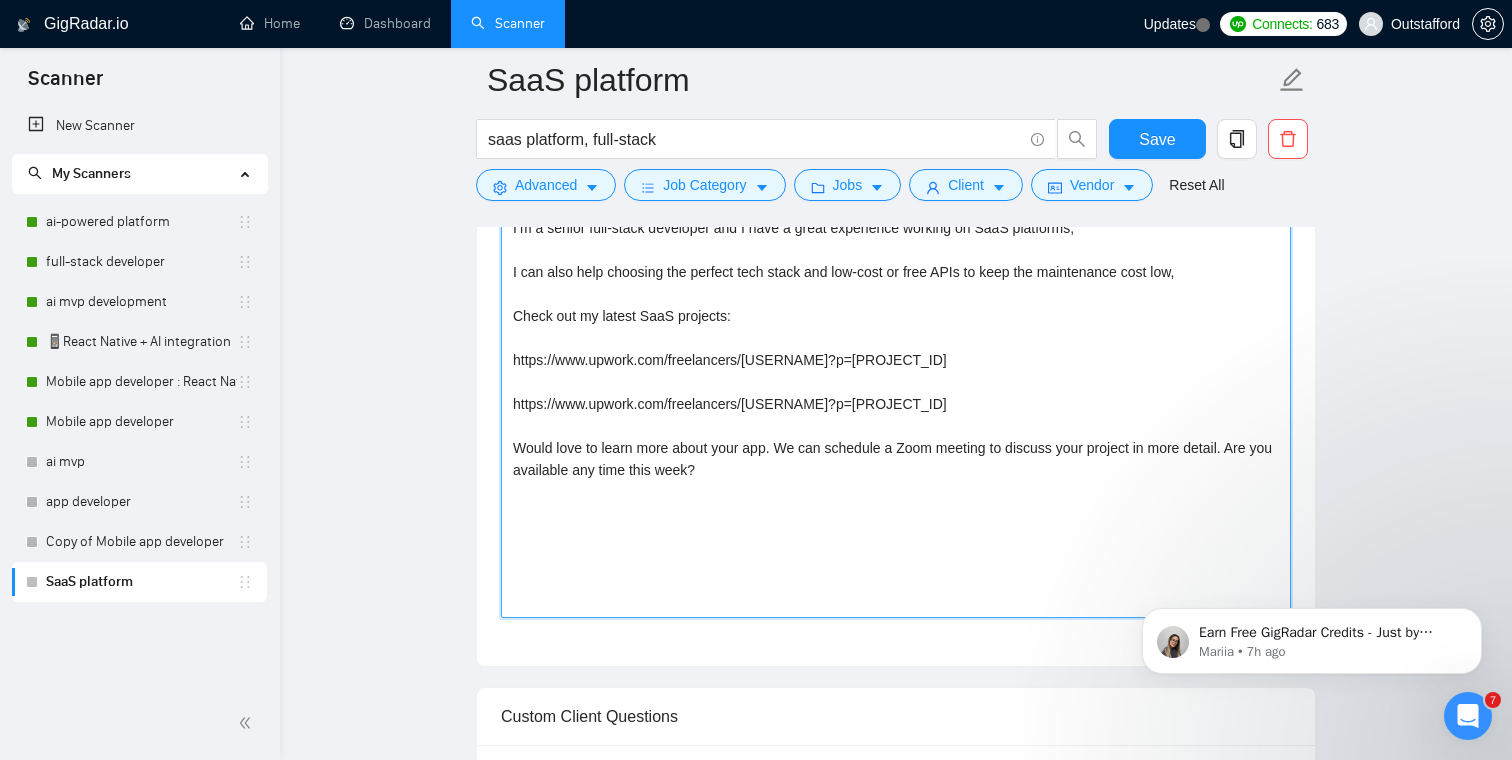 type on "Hey,
I’m a senior full-stack developer and I have a great experience working on SaaS platforms,
I can also help choosing the perfect tech stack and low-cost or free APIs to keep the maintenance cost low,
Check out my latest SaaS projects:
https://www.upwork.com/freelancers/[USERNAME]?p=[PROJECT_ID]
https://www.upwork.com/freelancers/[USERNAME]?p=[PROJECT_ID]
Would love to learn more about your app. We can schedule a Zoom meeting to discuss your project in more detail. Are you available any time this week?" 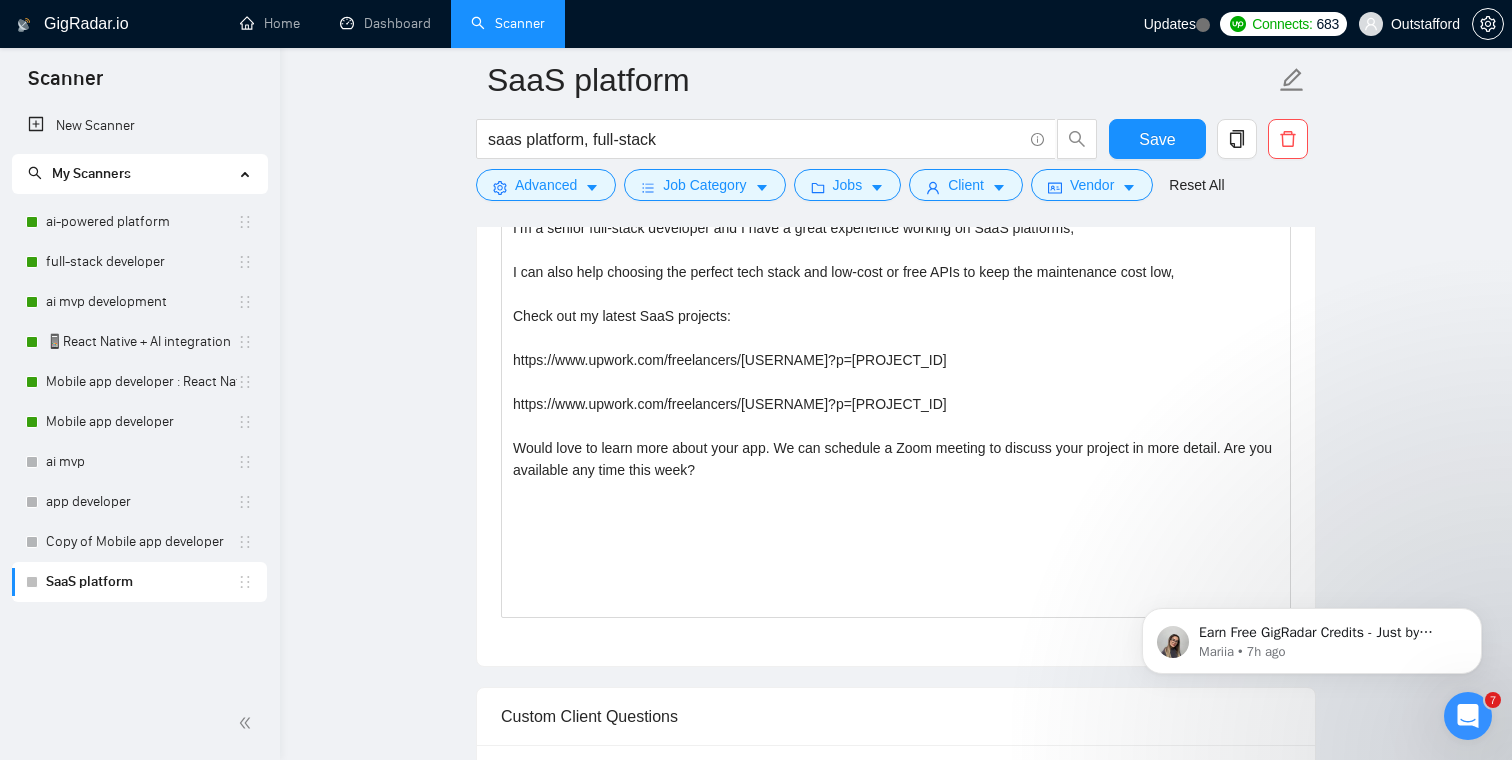 click on "Cover Letter template: Hey,
I’m a senior full-stack developer and I have a great experience working on SaaS platforms,
I can also help choosing the perfect tech stack and low-cost or free APIs to keep the maintenance cost low,
Check out my latest SaaS projects:
https://www.upwork.com/freelancers/[NAME]?p=[NUMBER]
https://www.upwork.com/freelancers/[NAME]?p=[NUMBER]
Would love to learn more about your app. We can schedule a Zoom meeting to discuss your project in more detail. Are you available any time this week?" at bounding box center (896, 390) 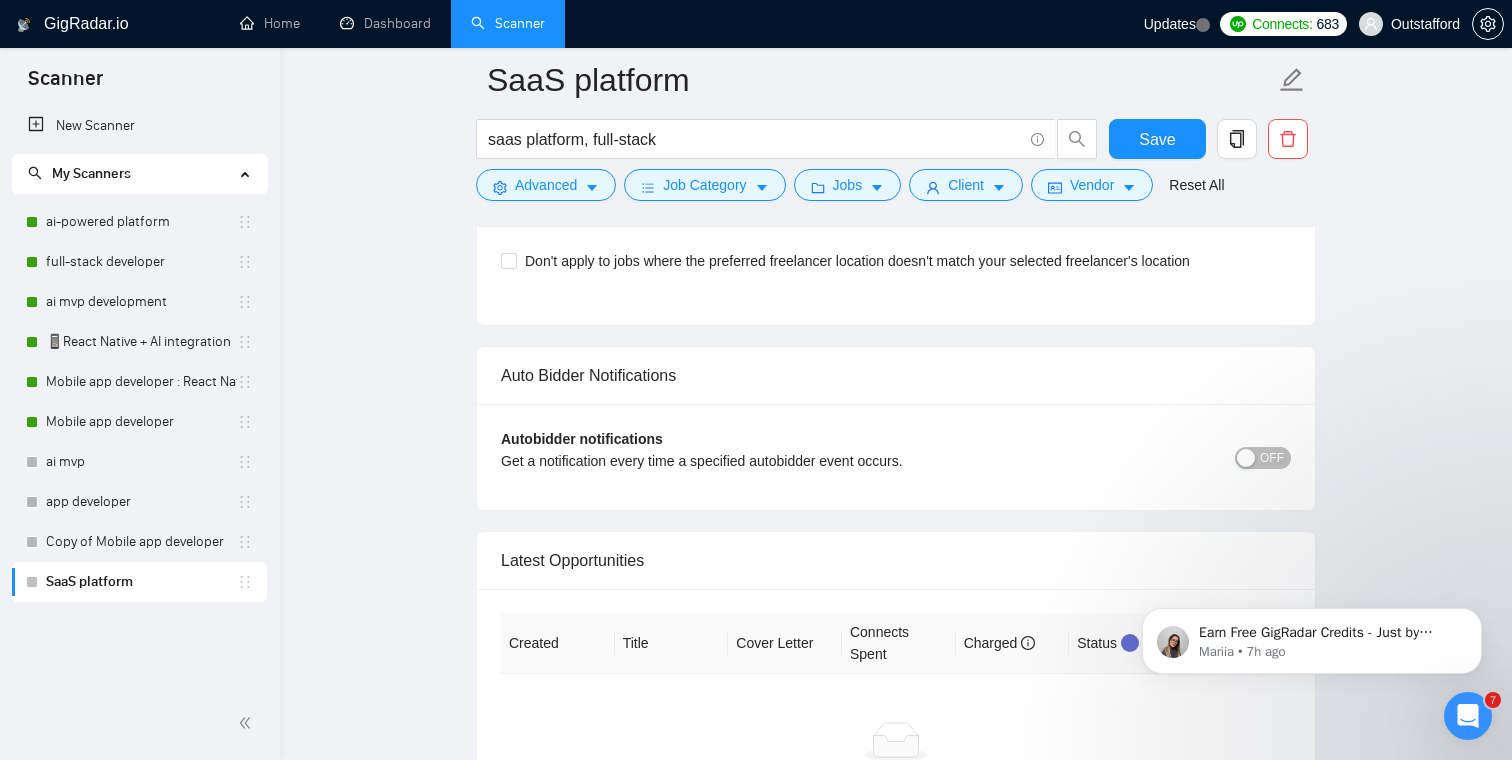 scroll, scrollTop: 3786, scrollLeft: 0, axis: vertical 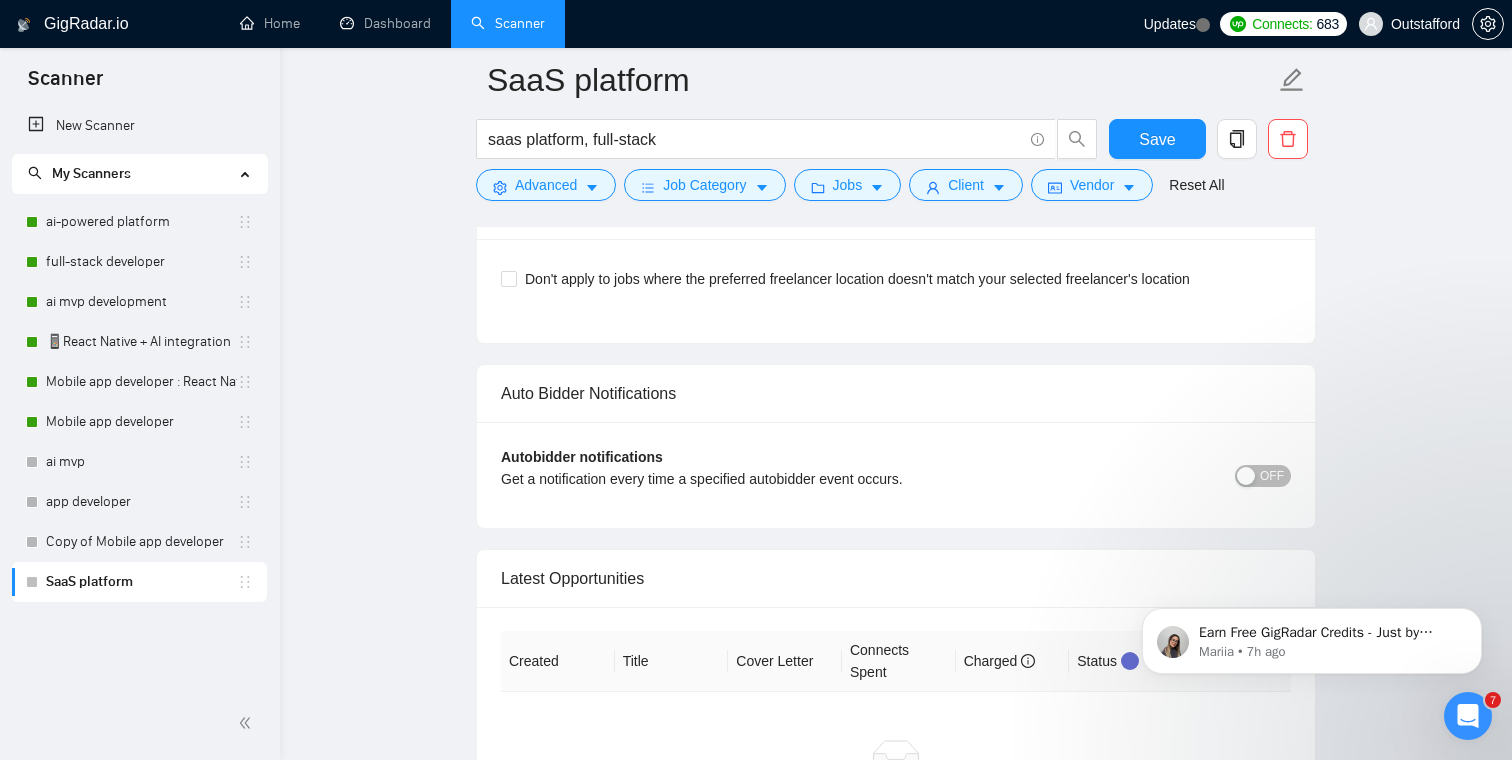 click on "OFF" at bounding box center (1263, 476) 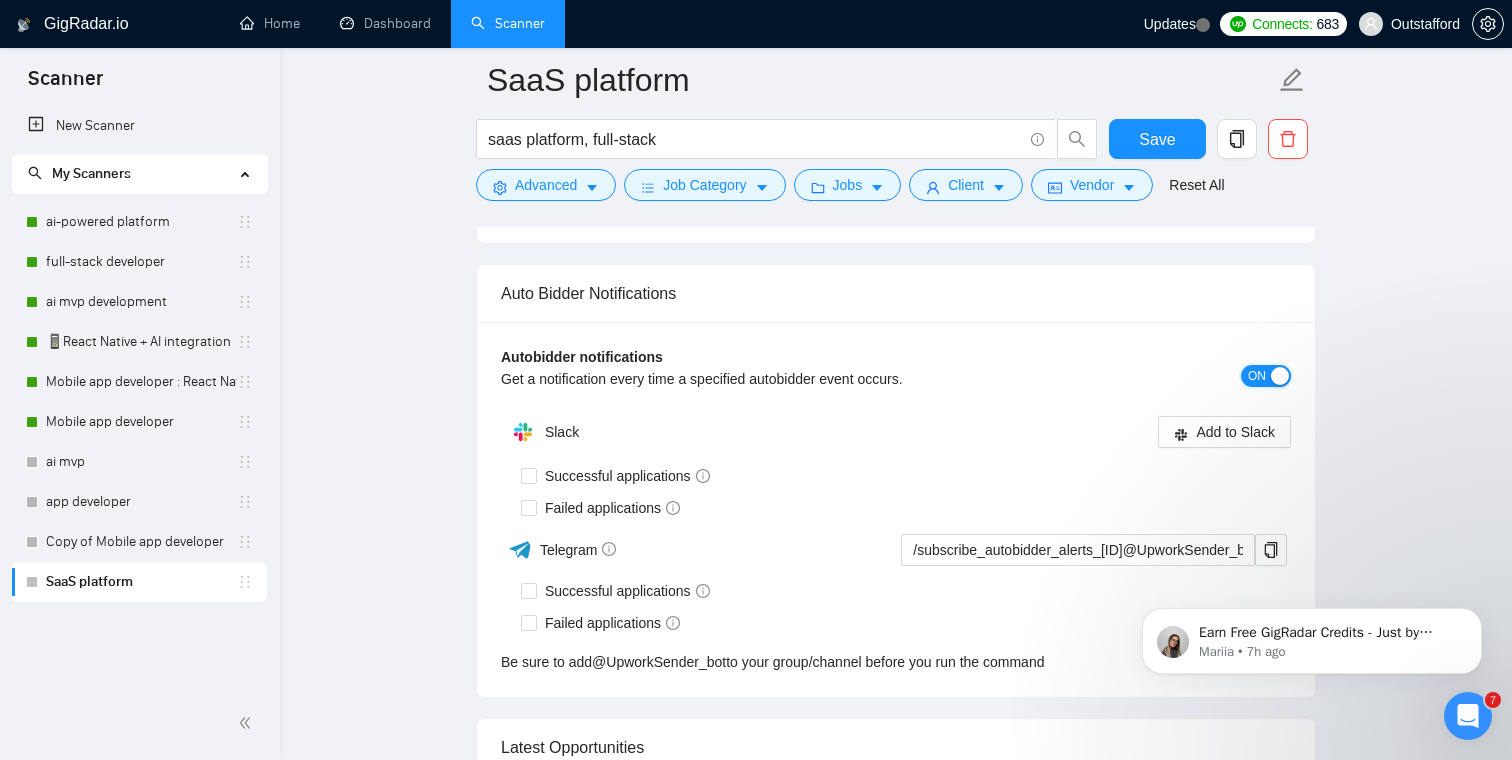 scroll, scrollTop: 3906, scrollLeft: 0, axis: vertical 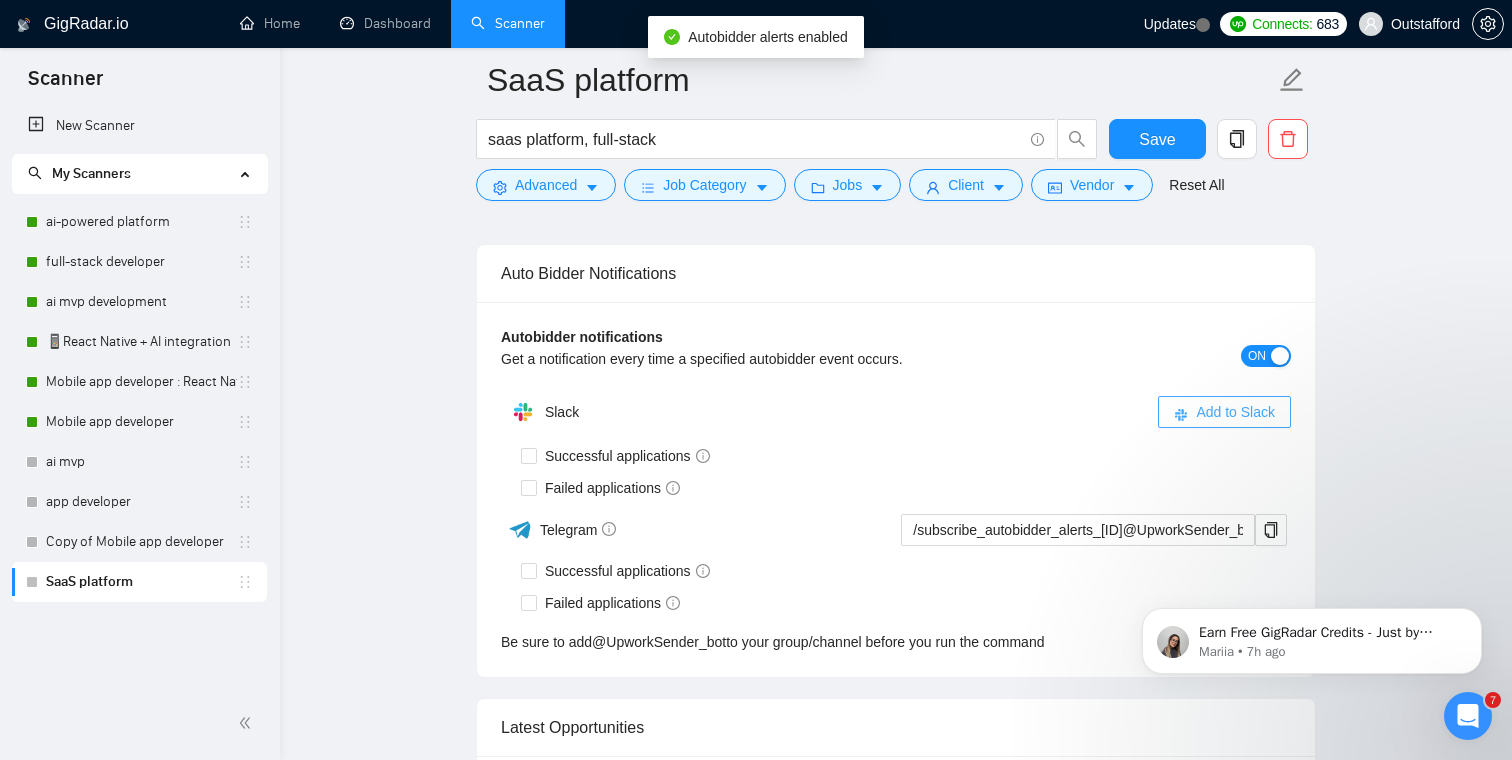 click on "Add to Slack" at bounding box center [1235, 412] 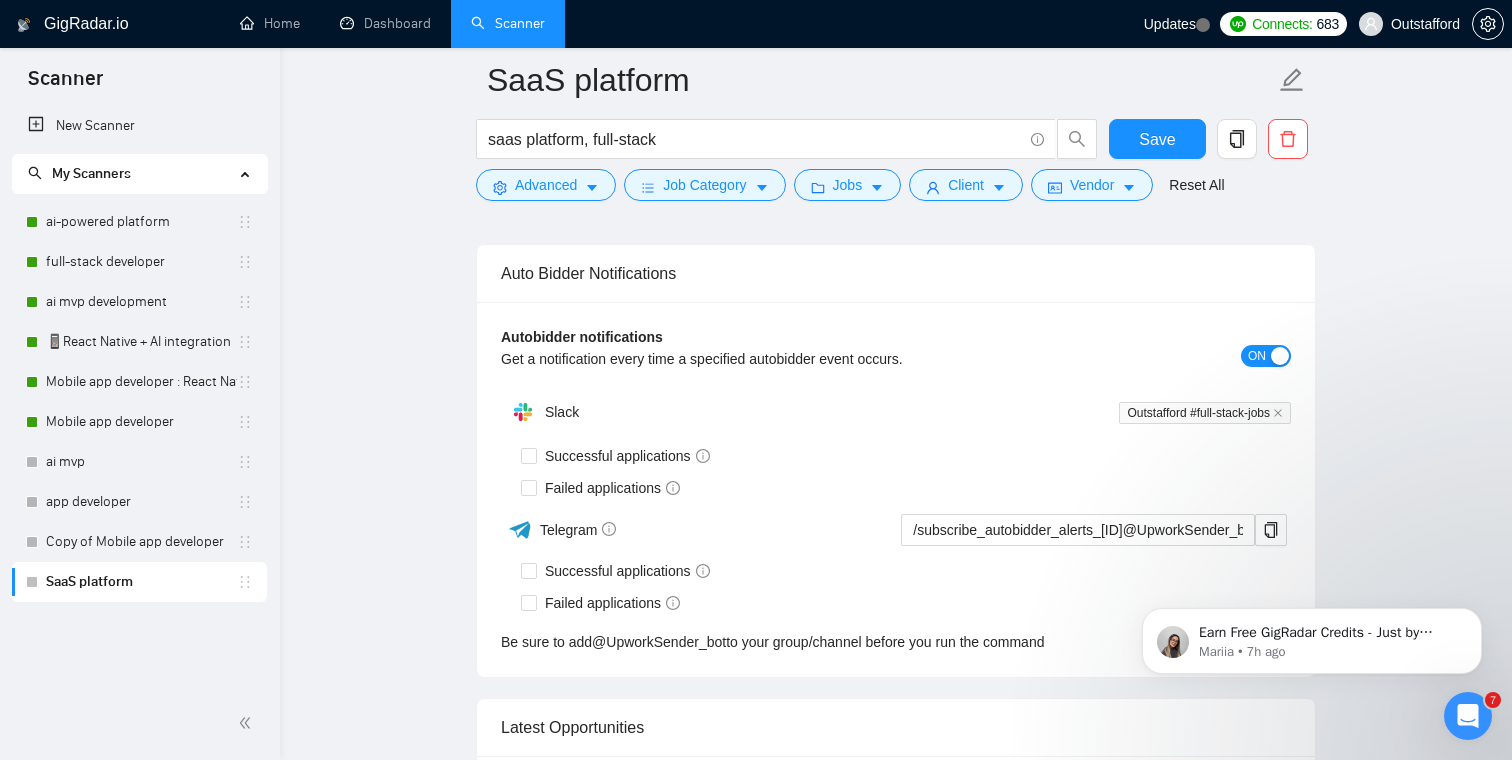 type 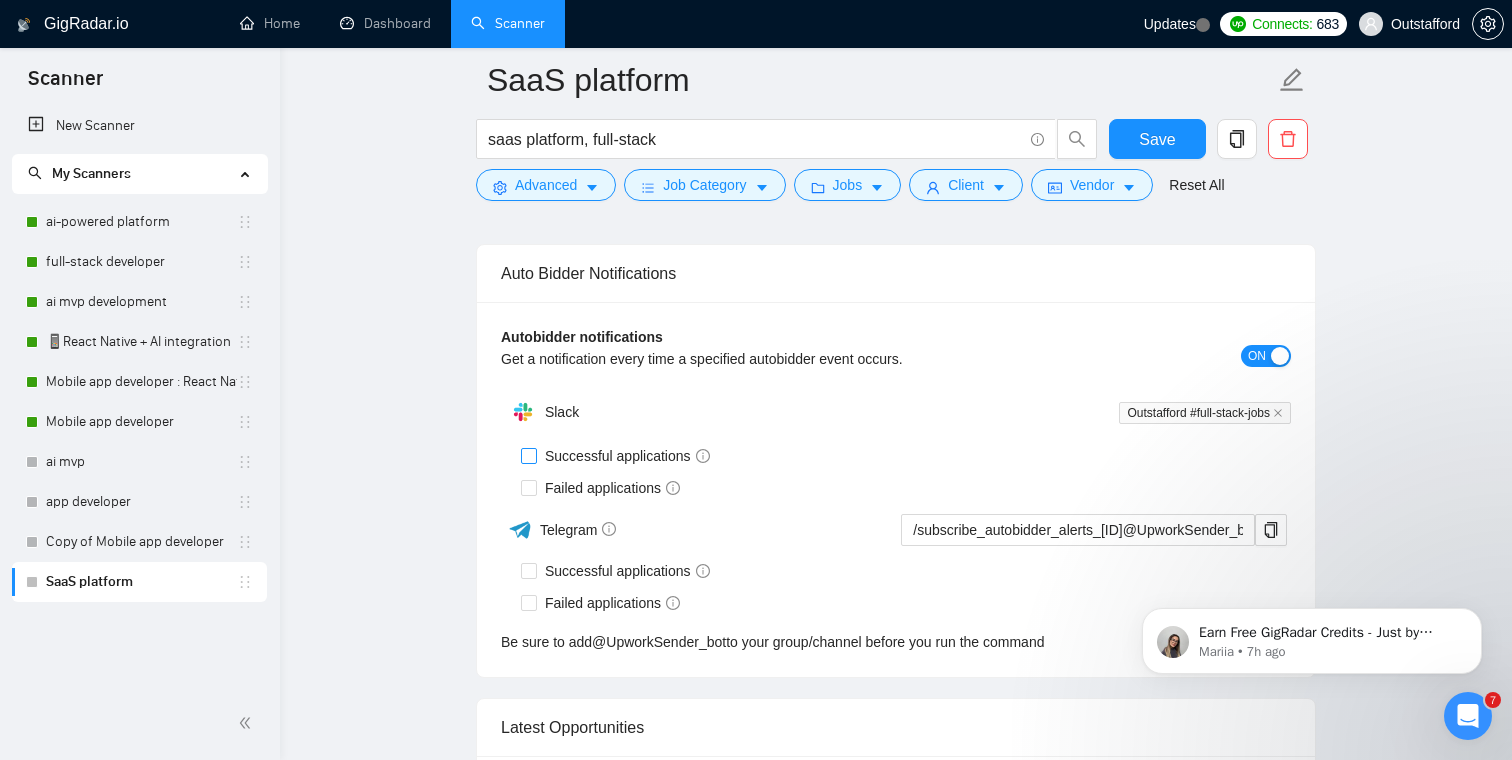 click on "Successful applications" at bounding box center [528, 455] 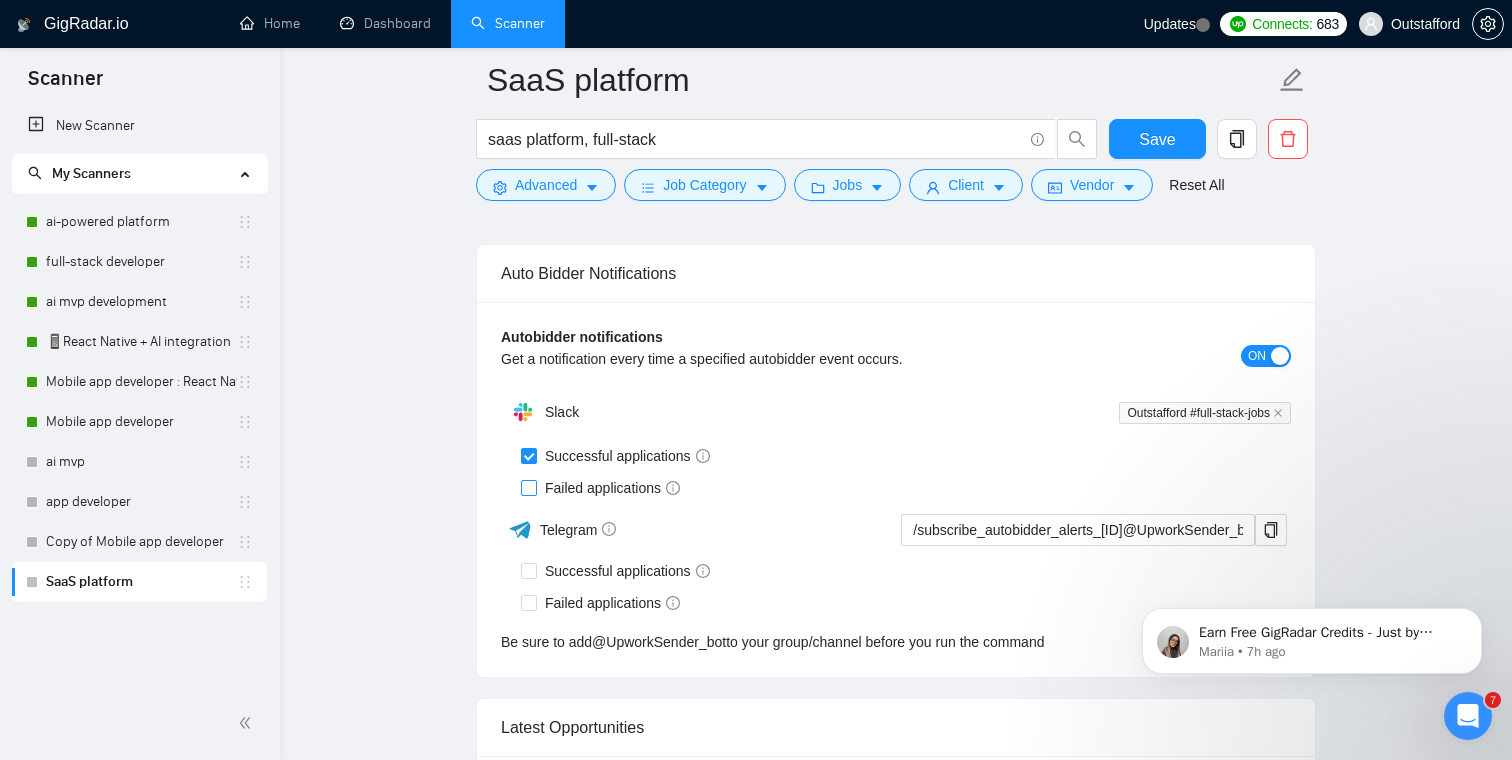 click on "Failed applications" at bounding box center (528, 487) 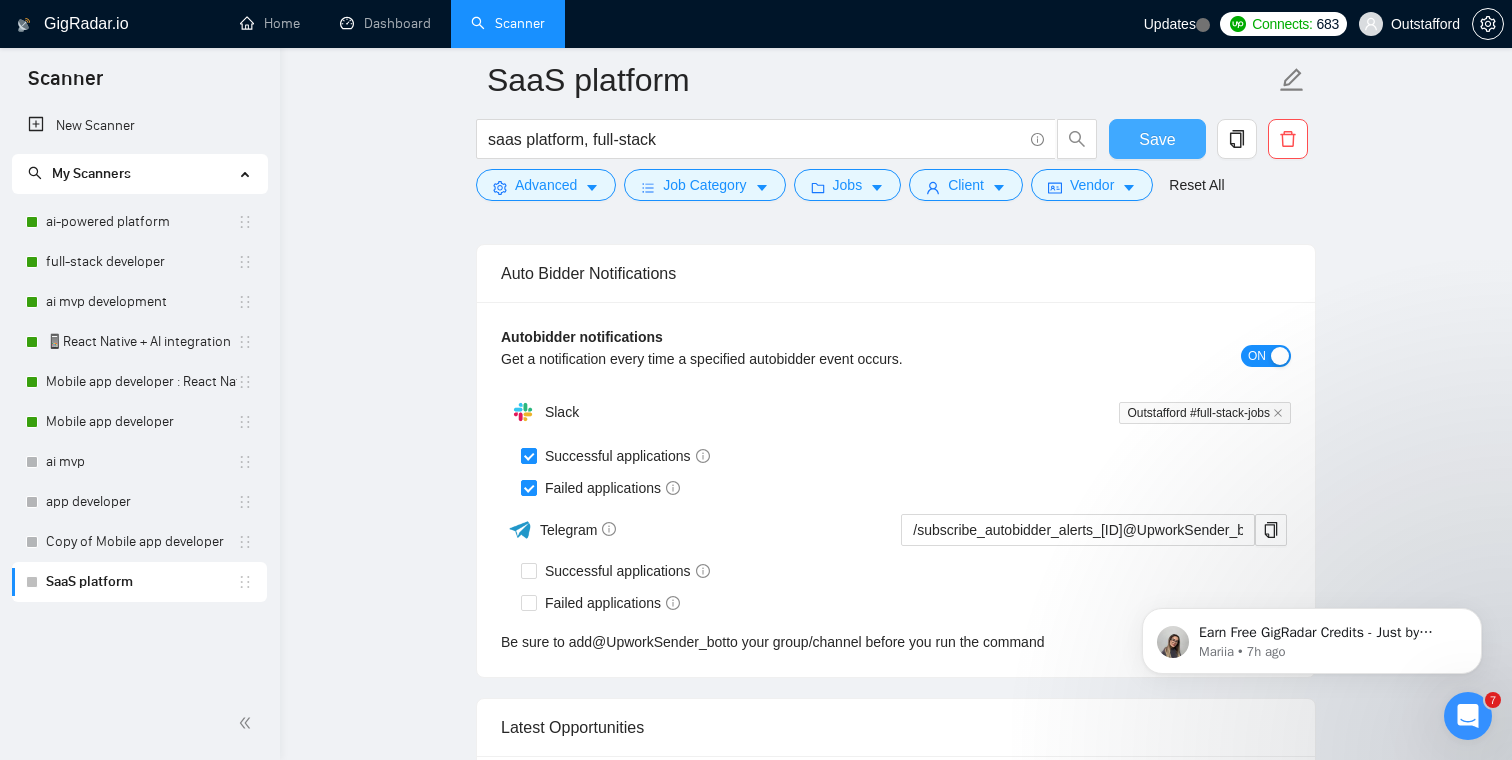 click on "Save" at bounding box center (1157, 139) 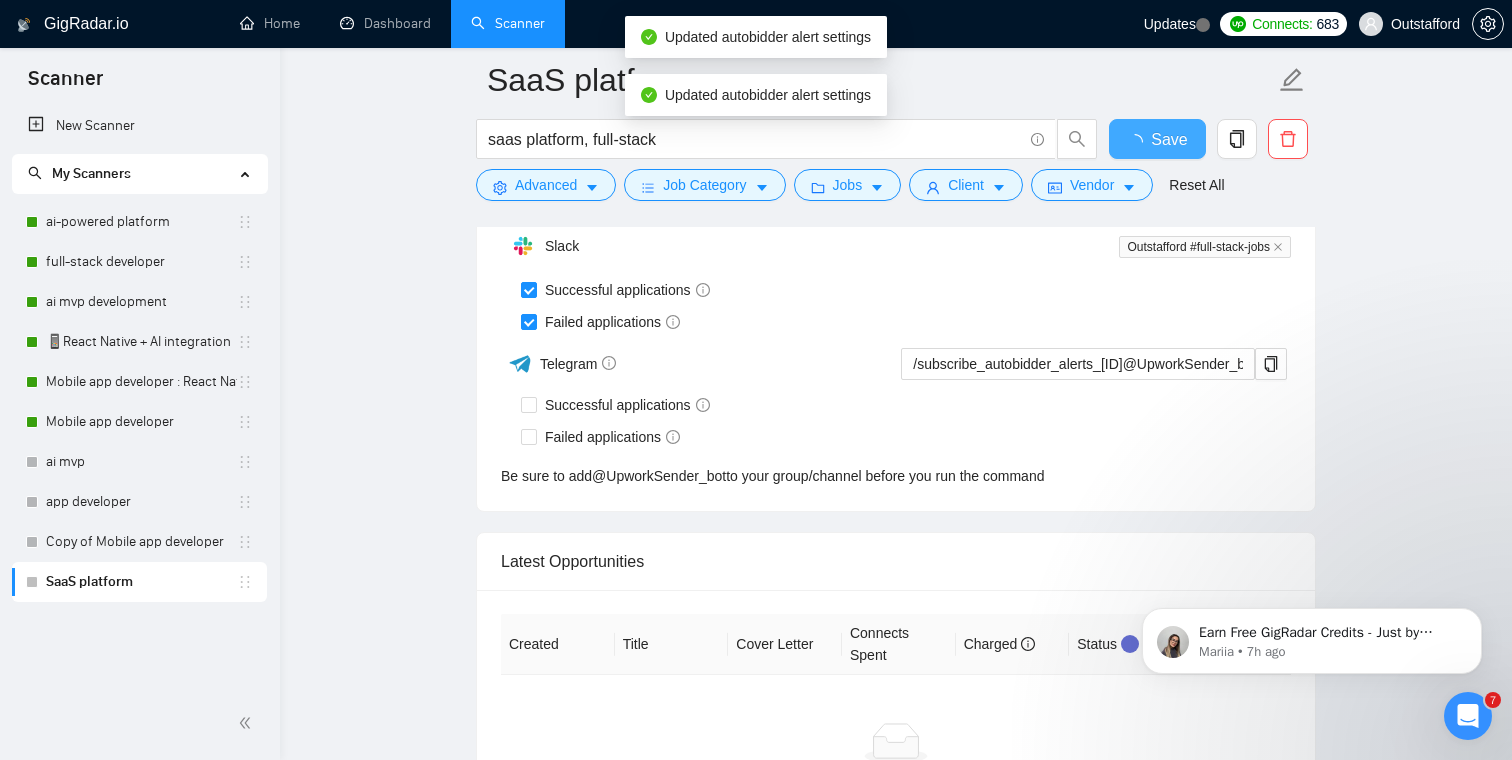 type 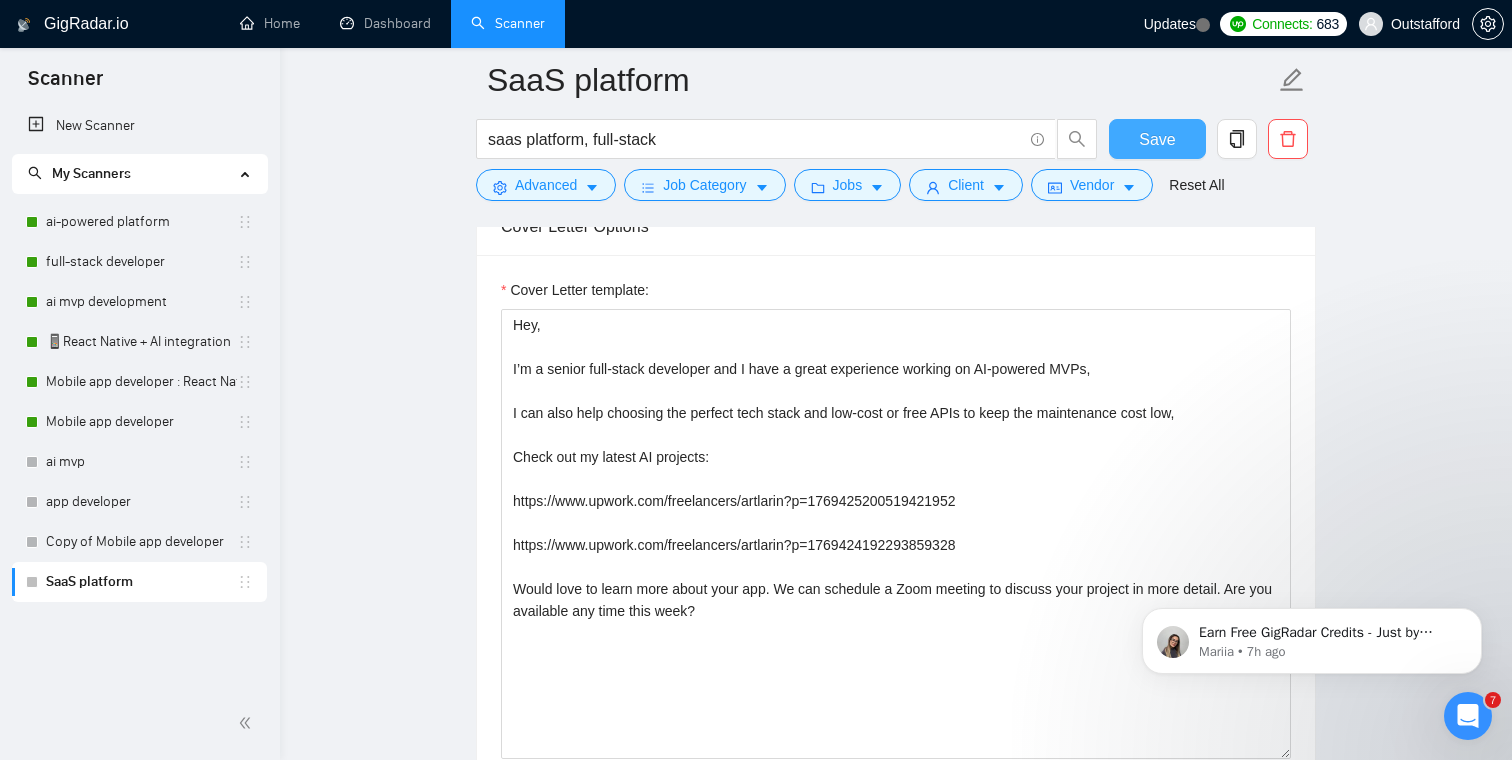 scroll, scrollTop: 1334, scrollLeft: 0, axis: vertical 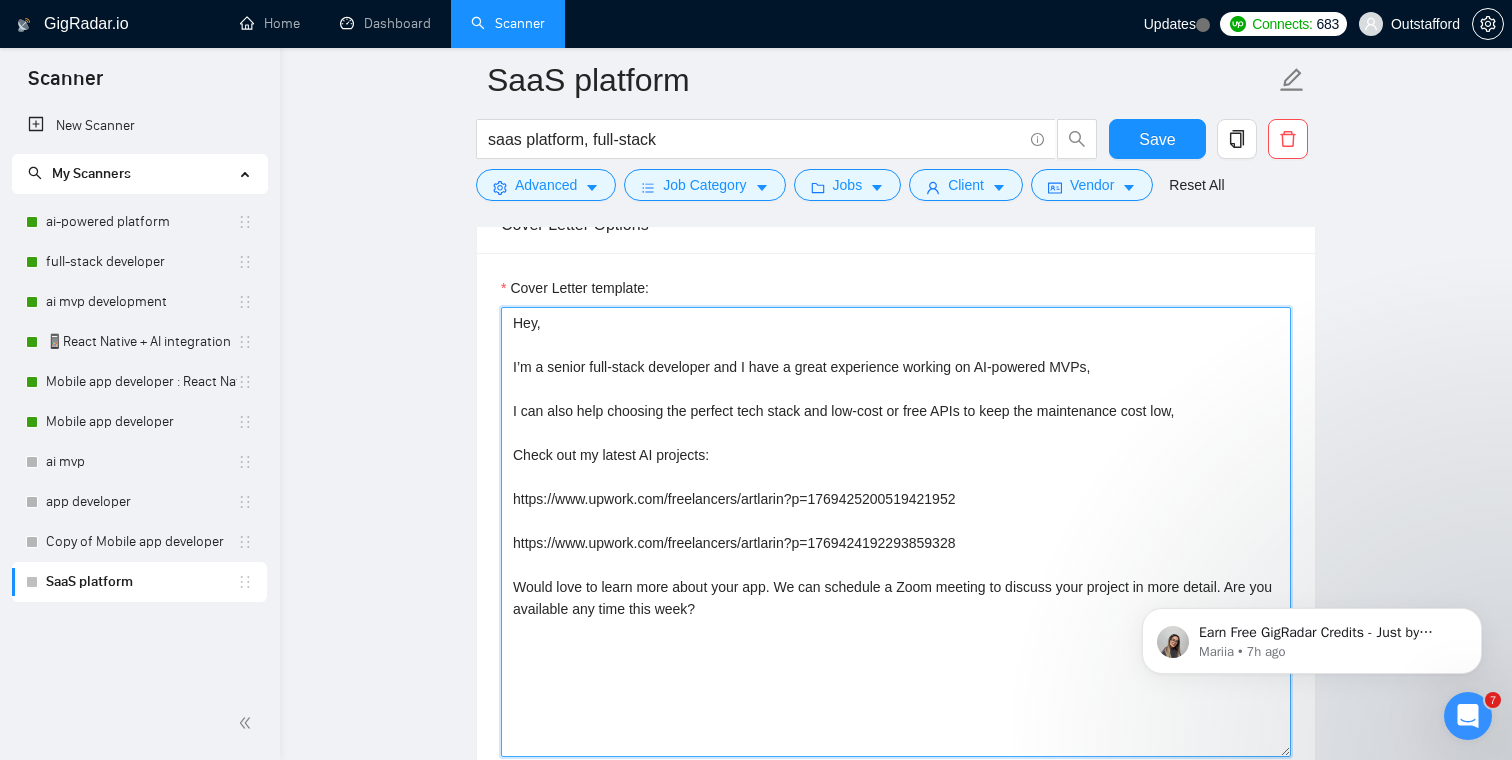 drag, startPoint x: 1127, startPoint y: 368, endPoint x: 995, endPoint y: 365, distance: 132.03409 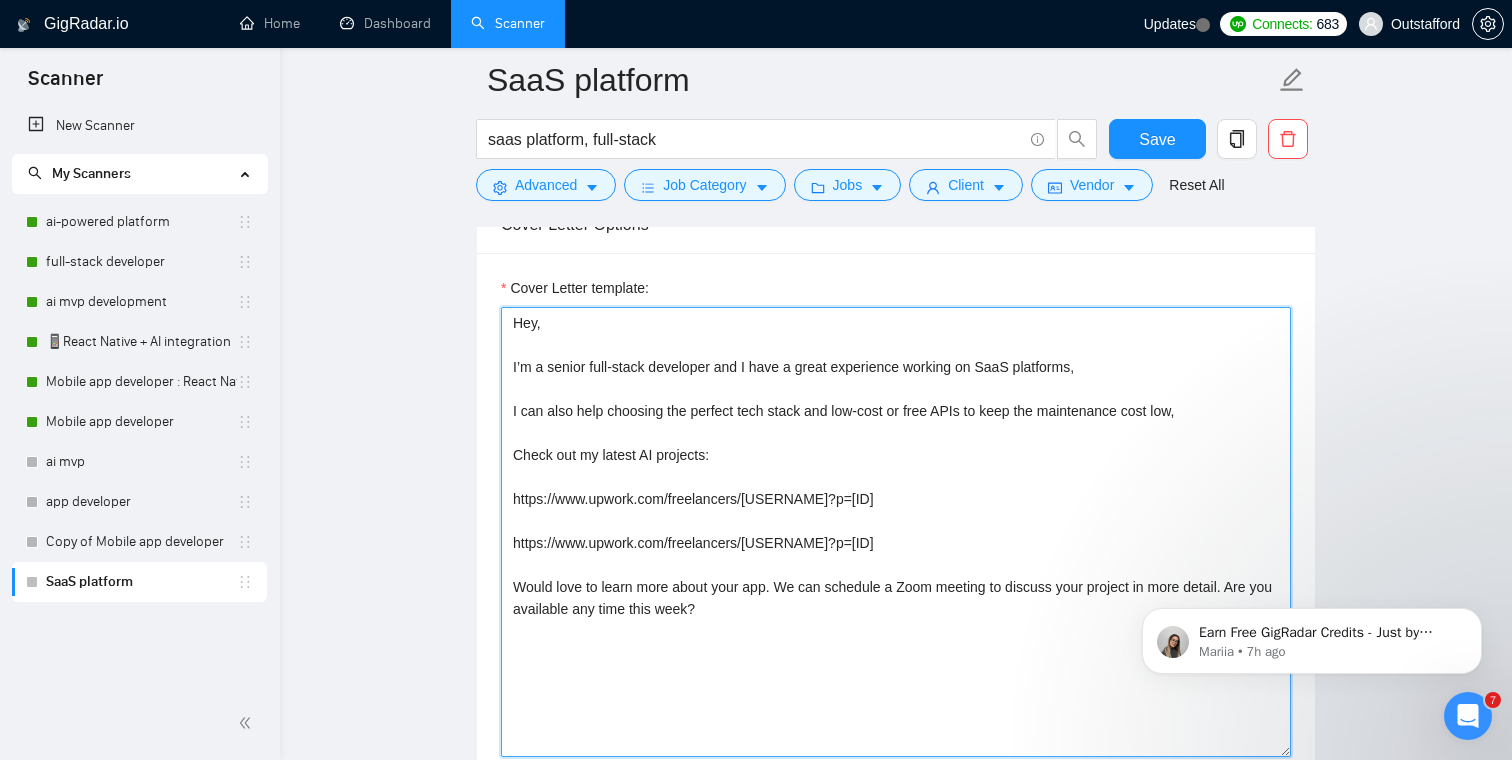click on "Hey,
I’m a senior full-stack developer and I have a great experience working on SaaS platforms,
I can also help choosing the perfect tech stack and low-cost or free APIs to keep the maintenance cost low,
Check out my latest AI projects:
https://www.upwork.com/freelancers/[USERNAME]?p=[ID]
https://www.upwork.com/freelancers/[USERNAME]?p=[ID]
Would love to learn more about your app. We can schedule a Zoom meeting to discuss your project in more detail. Are you available any time this week?" at bounding box center (896, 532) 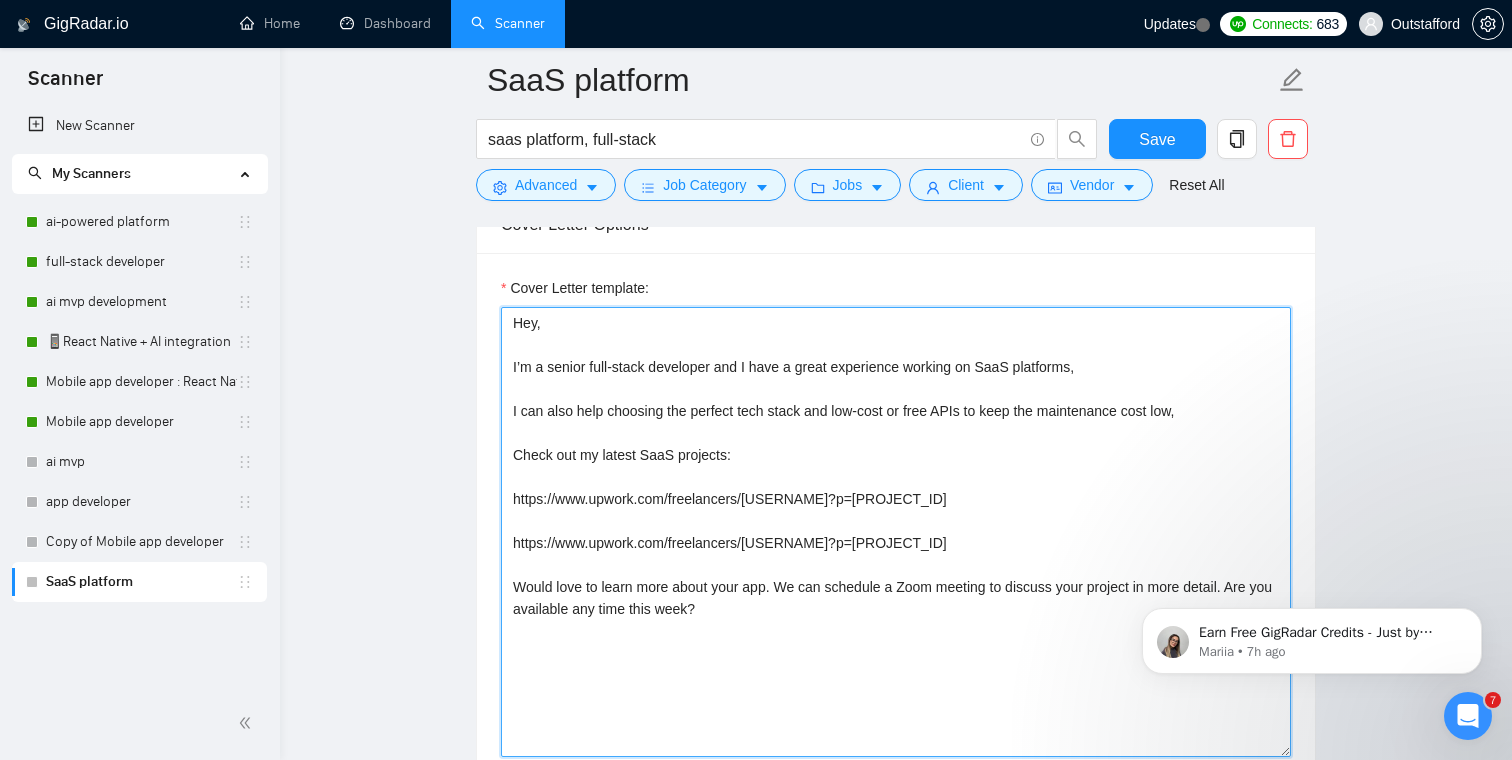 drag, startPoint x: 643, startPoint y: 451, endPoint x: 609, endPoint y: 451, distance: 34 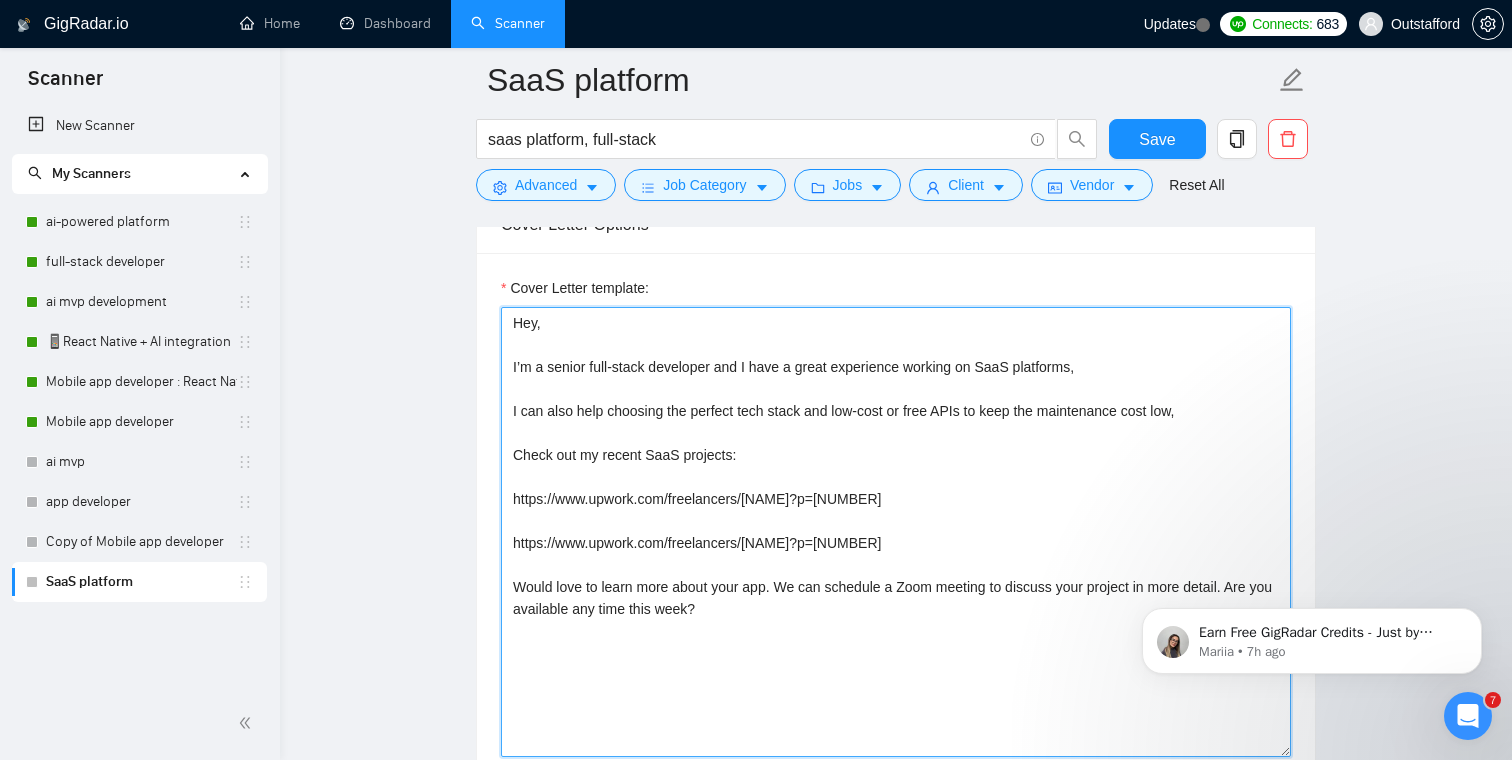 type on "Hey,
I’m a senior full-stack developer and I have a great experience working on SaaS platforms,
I can also help choosing the perfect tech stack and low-cost or free APIs to keep the maintenance cost low,
Check out my recent SaaS projects:
https://www.upwork.com/freelancers/[NAME]?p=[NUMBER]
https://www.upwork.com/freelancers/[NAME]?p=[NUMBER]
Would love to learn more about your app. We can schedule a Zoom meeting to discuss your project in more detail. Are you available any time this week?" 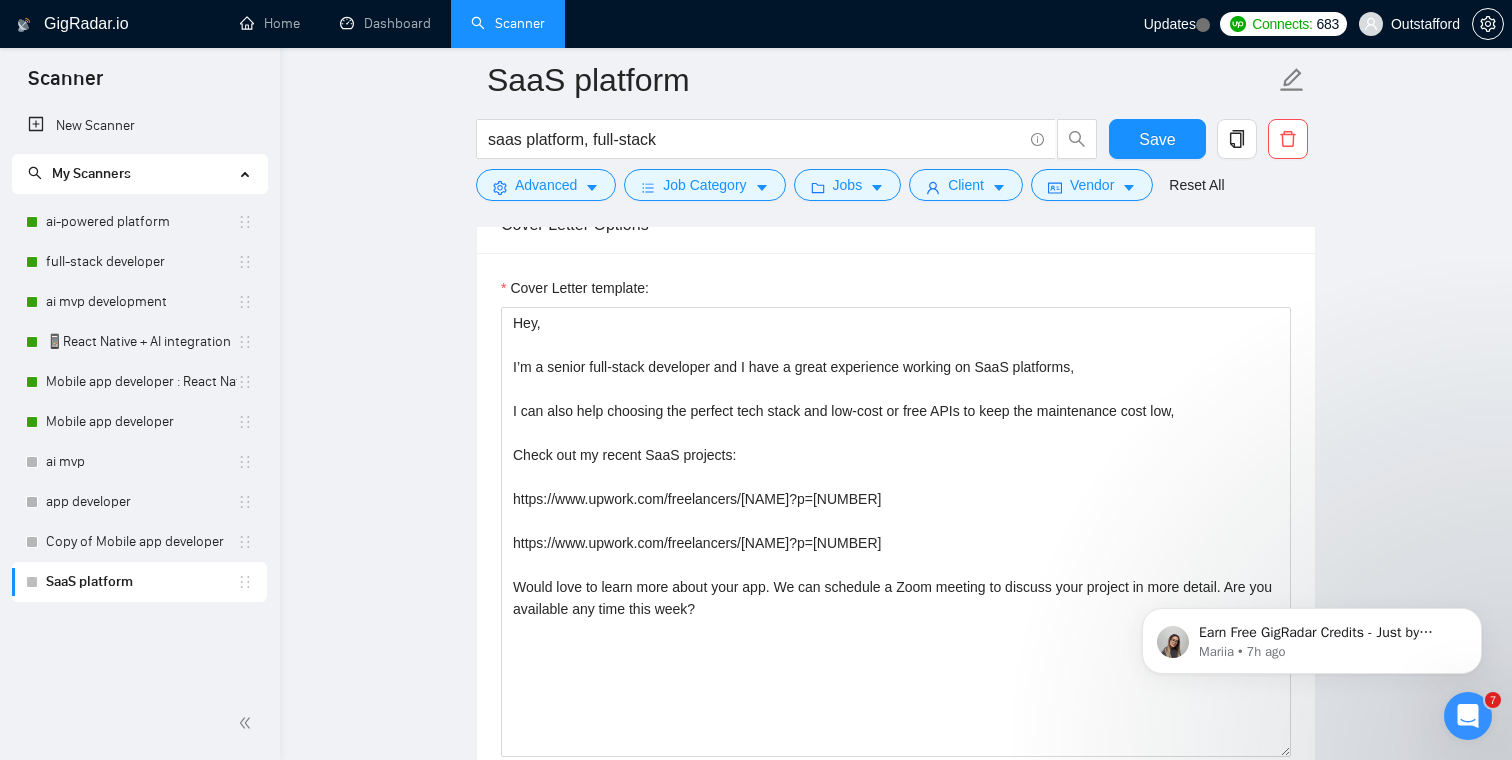 click on "SaaS platform saas platform, full-stack Save Advanced   Job Category   Jobs   Client   Vendor   Reset All Preview Results Insights NEW Alerts Auto Bidder Auto Bidding Enabled Auto Bidding Enabled: OFF Auto Bidder Schedule Auto Bidding Type: Automated (recommended) Semi-automated Auto Bidding Schedule: 24/7 Custom Custom Auto Bidder Schedule Repeat every week on Monday Tuesday Wednesday Thursday Friday Saturday Sunday Active Hours ( [TIMEZONE] ): From: To: ( 24  hours) [TIMEZONE] Auto Bidding Type Select your bidding algorithm: Choose the algorithm for you bidding. The price per proposal does not include your connects expenditure. Template Bidder Works great for narrow segments and short cover letters that don't change. 0.50  credits / proposal Sardor AI 🤖 Personalise your cover letter with ai [placeholders] 1.00  credits / proposal Experimental Laziza AI  👑   NEW   Learn more 2.00  credits / proposal $31.21 savings Team & Freelancer Select team: Outstafford ✦ top AI team Art Larin" at bounding box center (896, 1175) 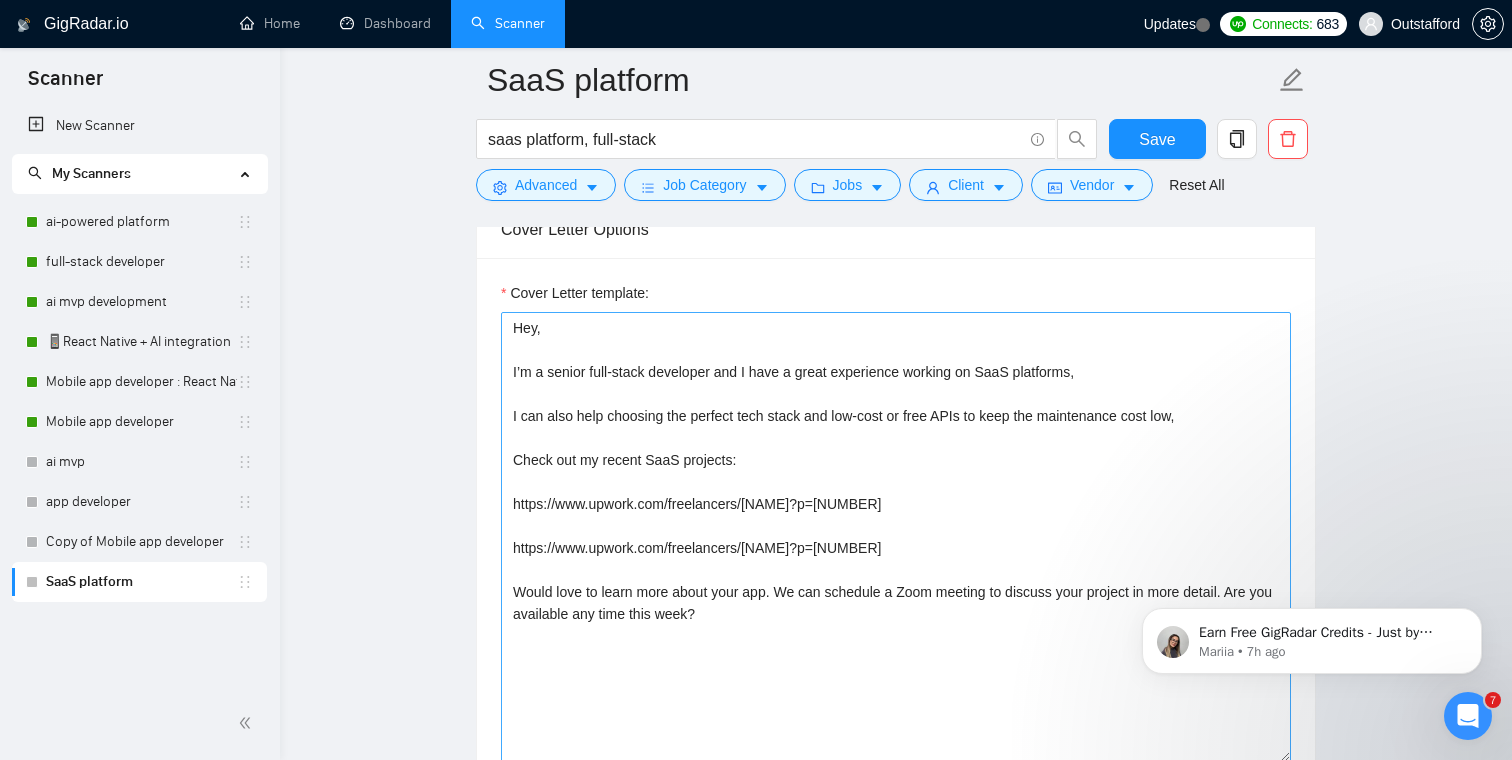 scroll, scrollTop: 1310, scrollLeft: 0, axis: vertical 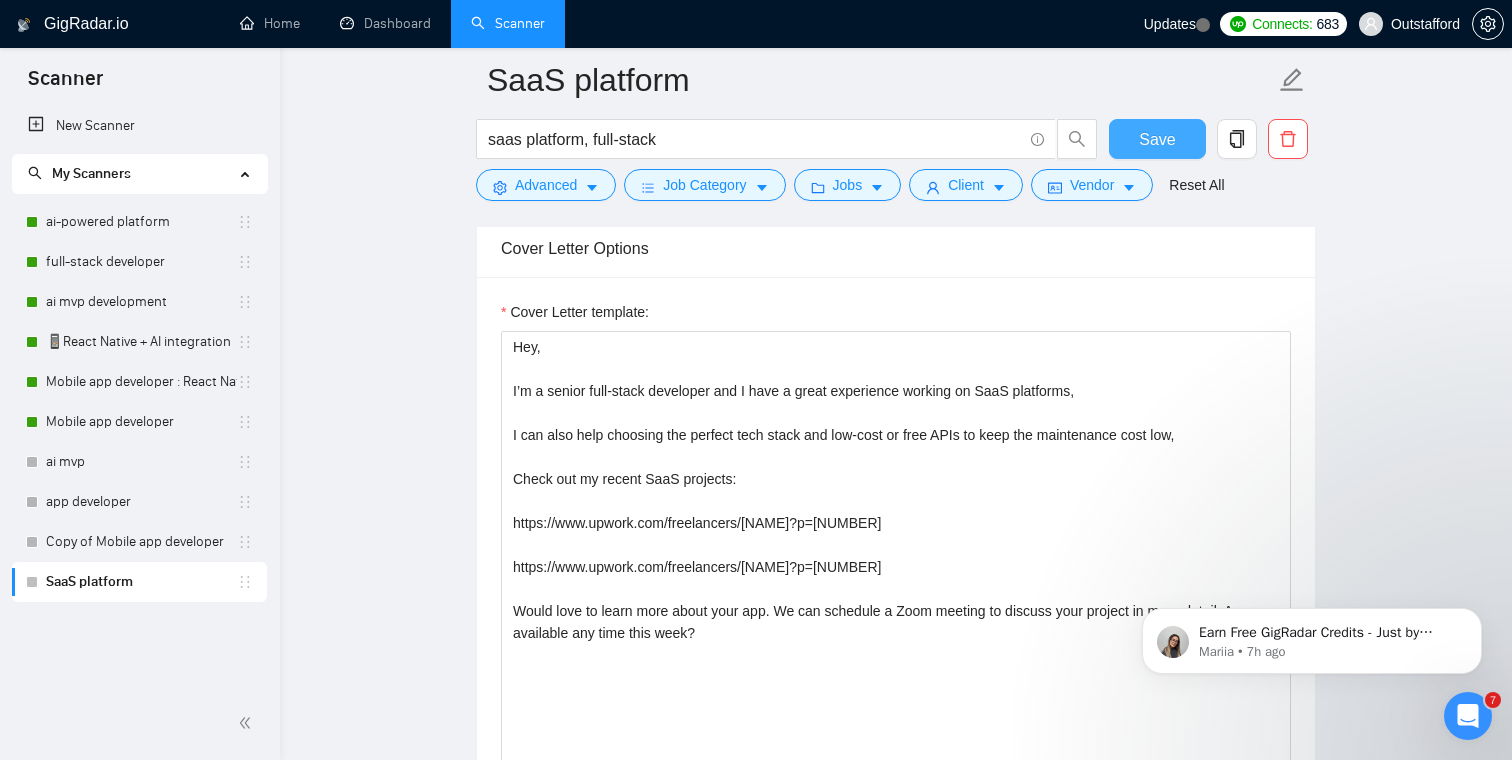click on "Save" at bounding box center [1157, 139] 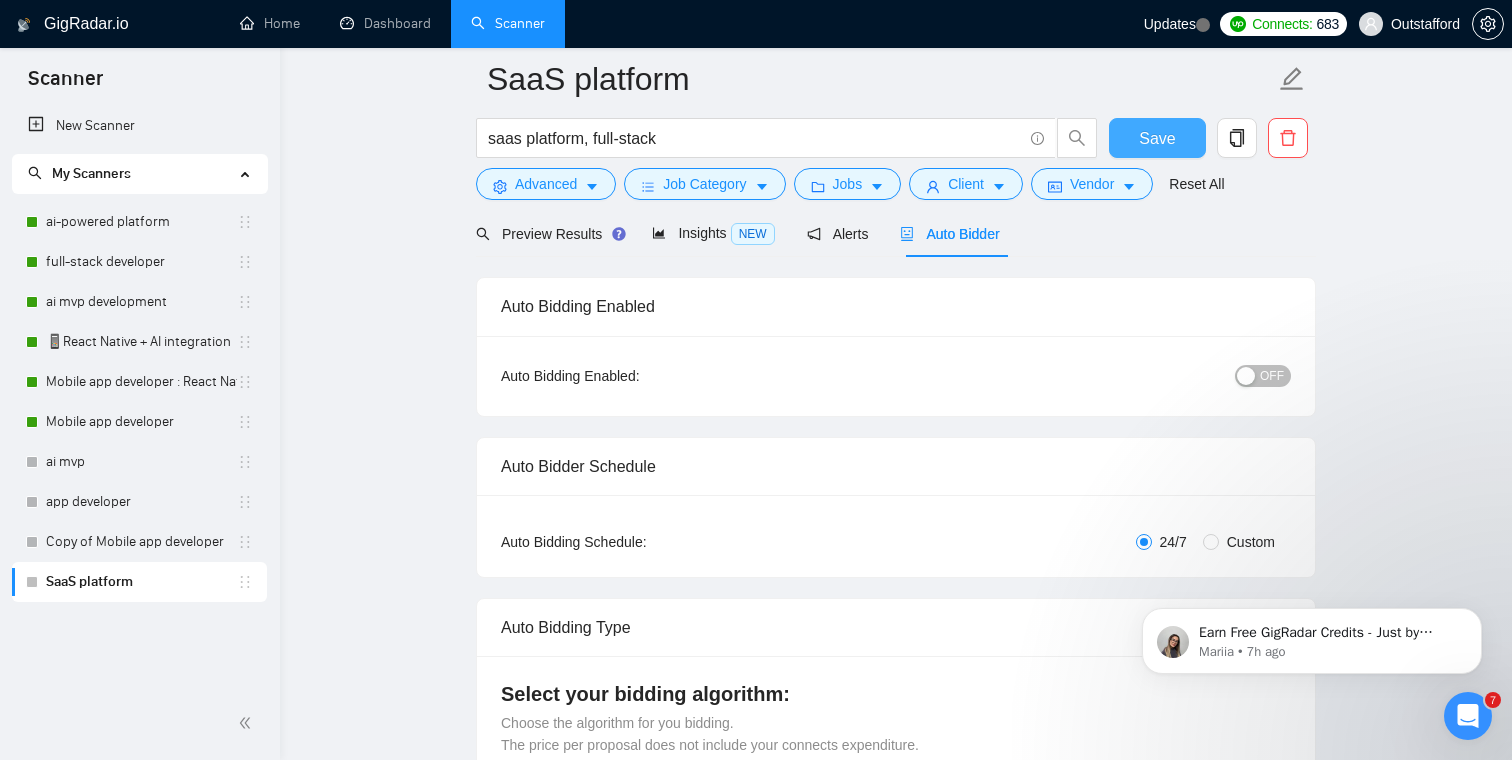 scroll, scrollTop: 79, scrollLeft: 0, axis: vertical 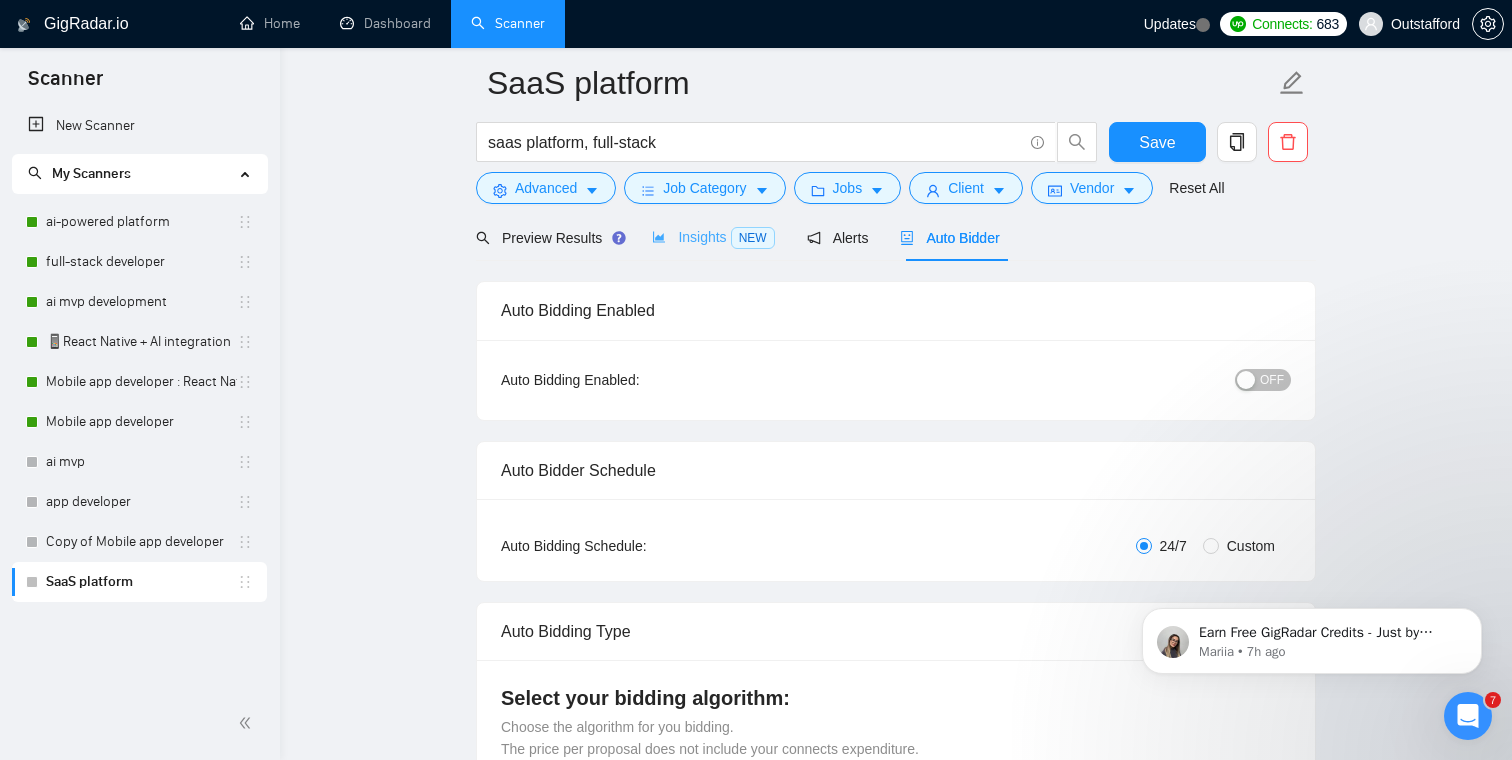 click on "Insights NEW" at bounding box center [713, 237] 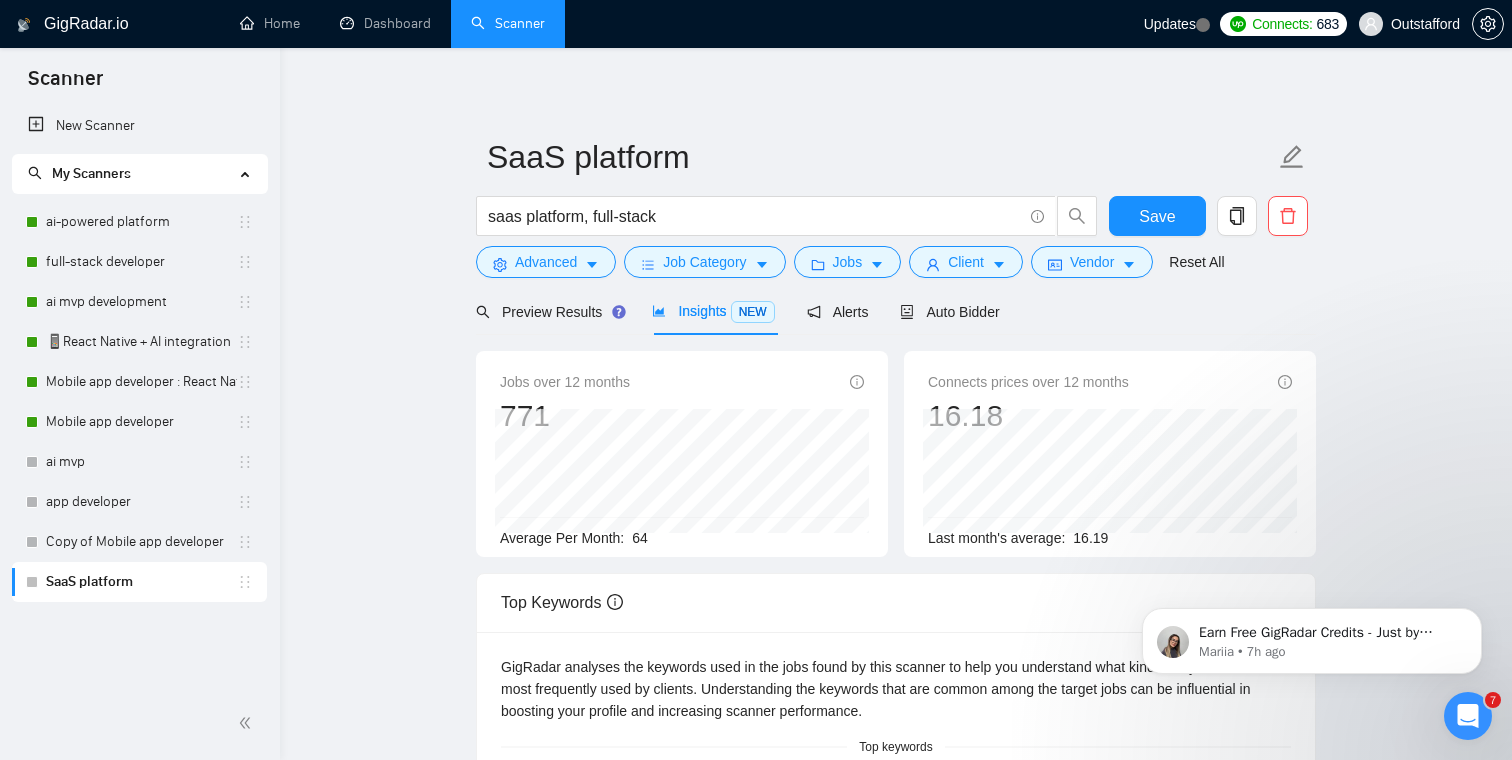 scroll, scrollTop: 0, scrollLeft: 0, axis: both 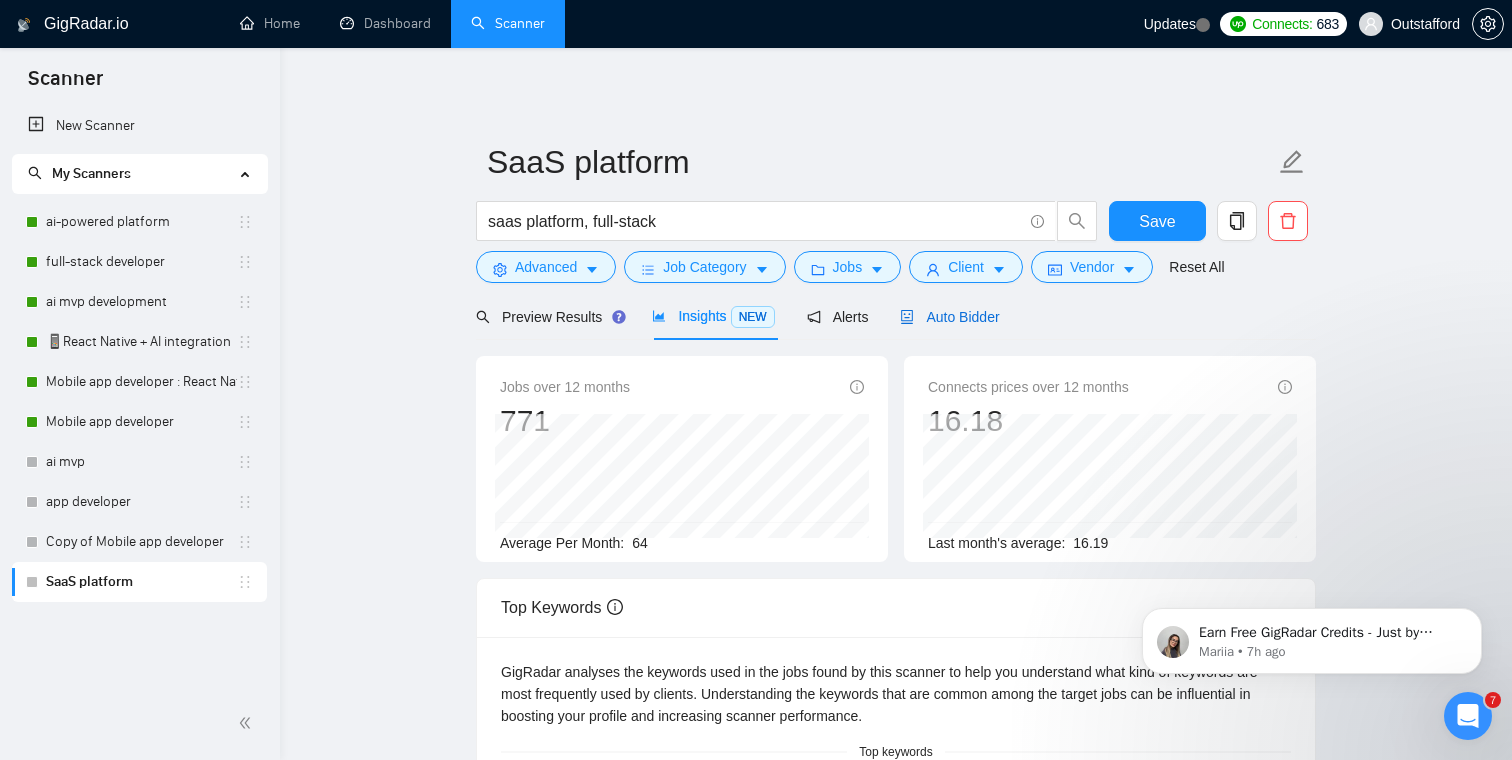 click on "Auto Bidder" at bounding box center (949, 317) 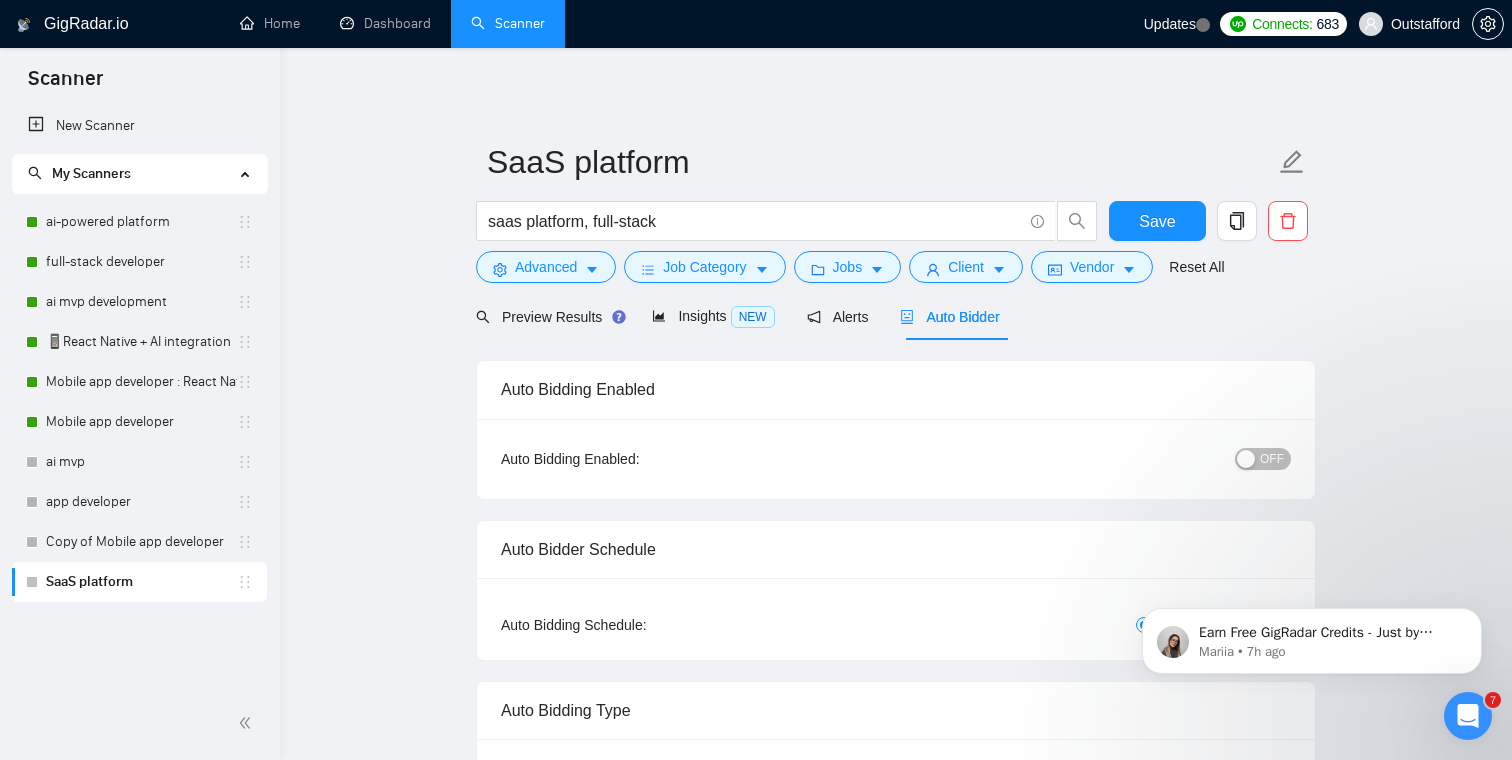 scroll, scrollTop: 39, scrollLeft: 0, axis: vertical 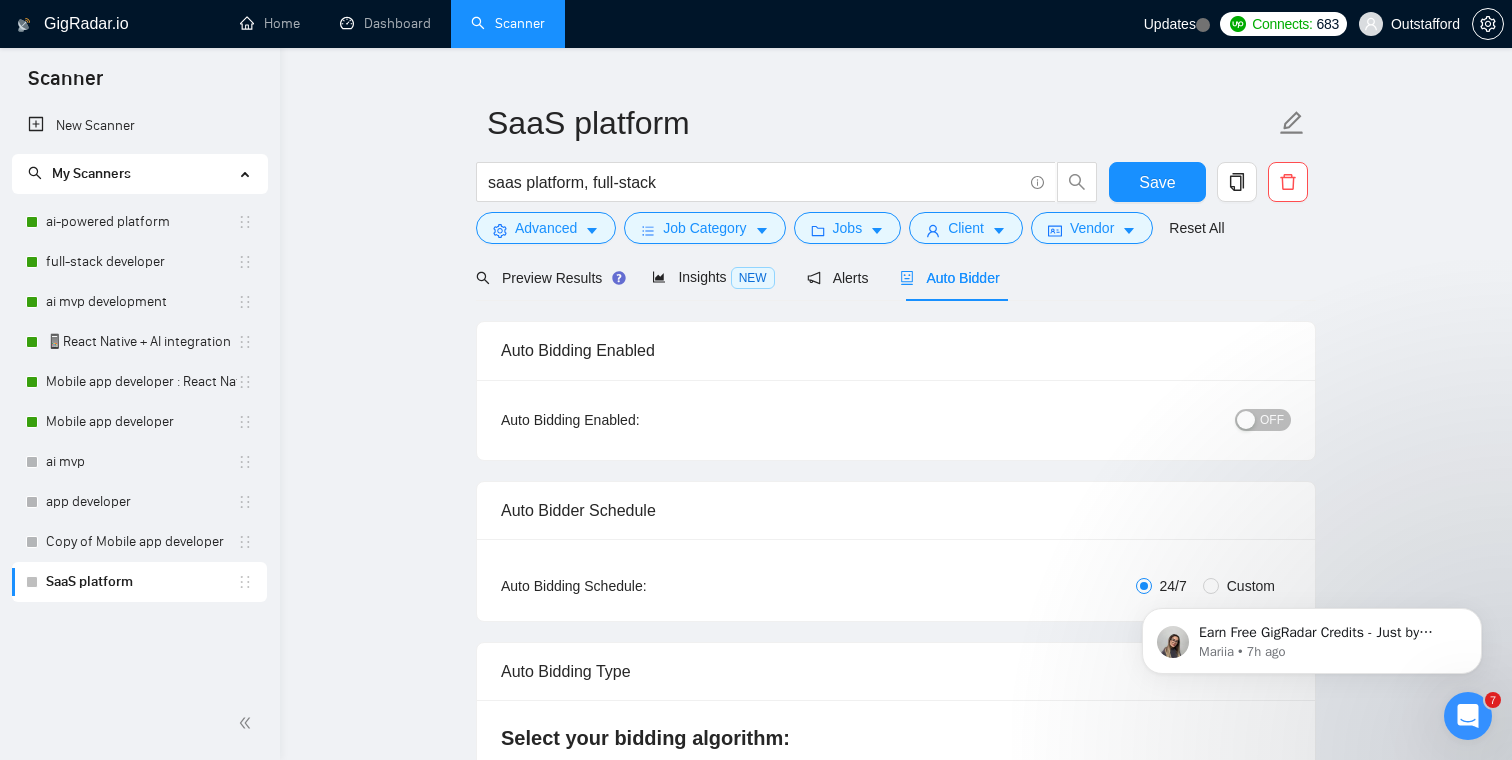 click on "OFF" at bounding box center (1272, 420) 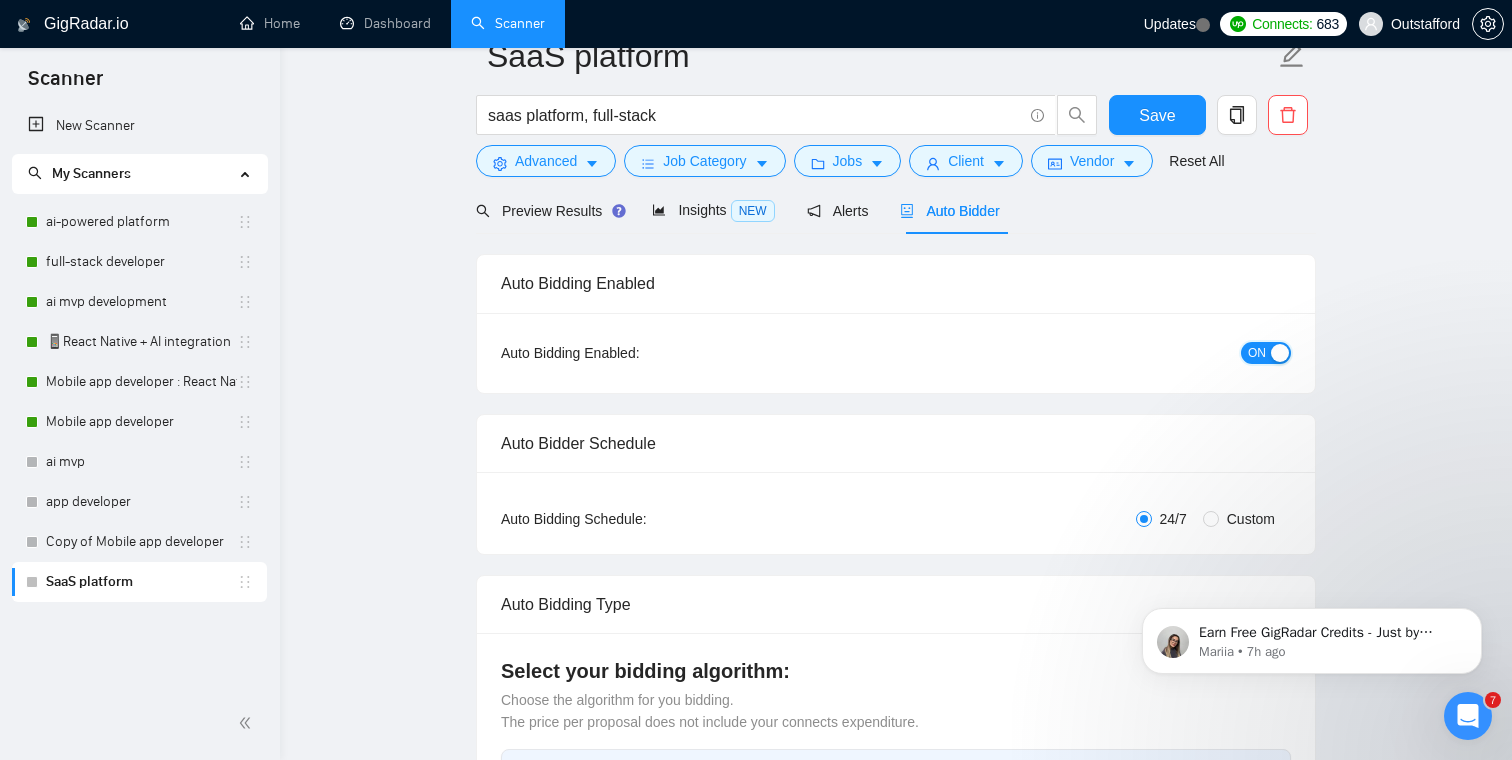 scroll, scrollTop: 0, scrollLeft: 0, axis: both 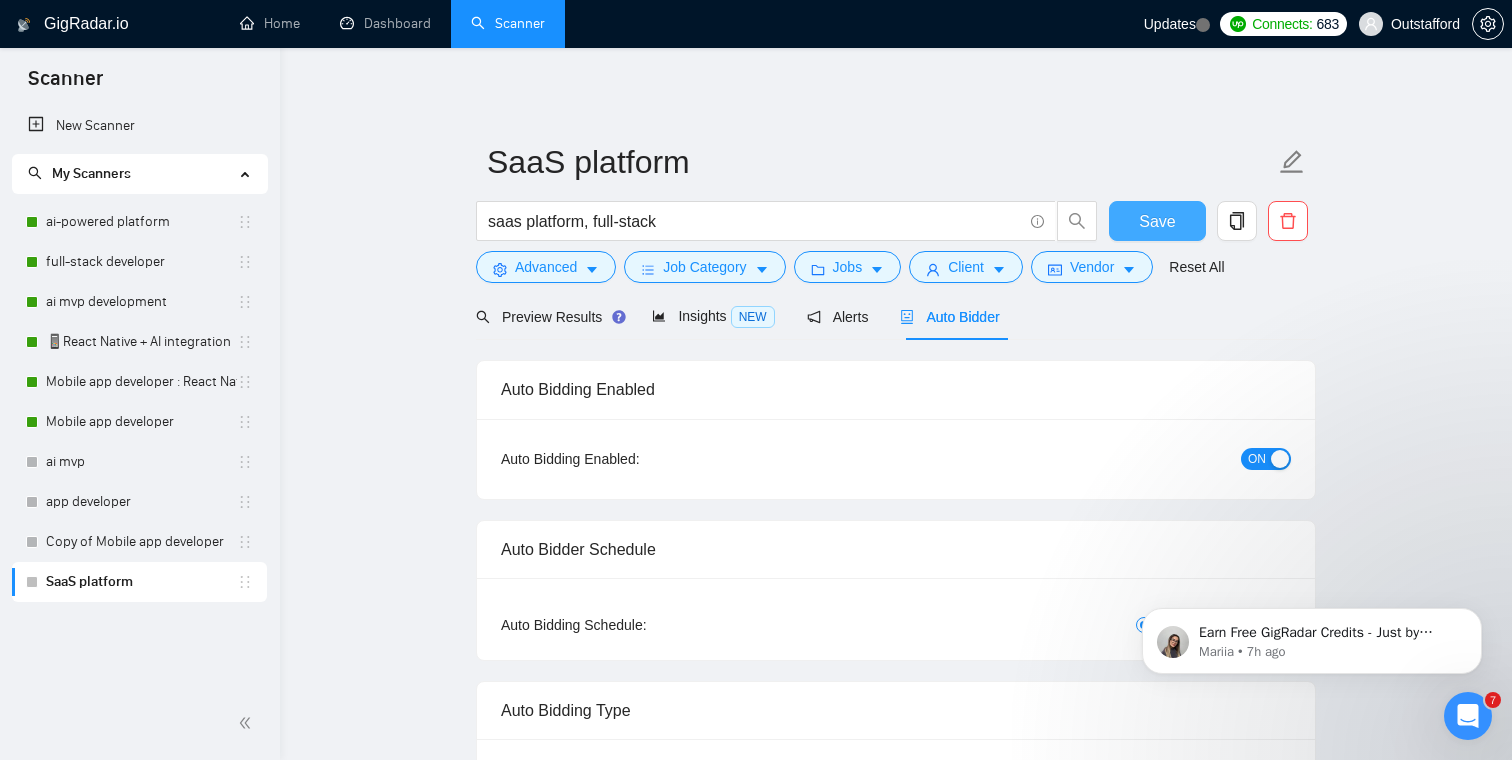click on "Save" at bounding box center [1157, 221] 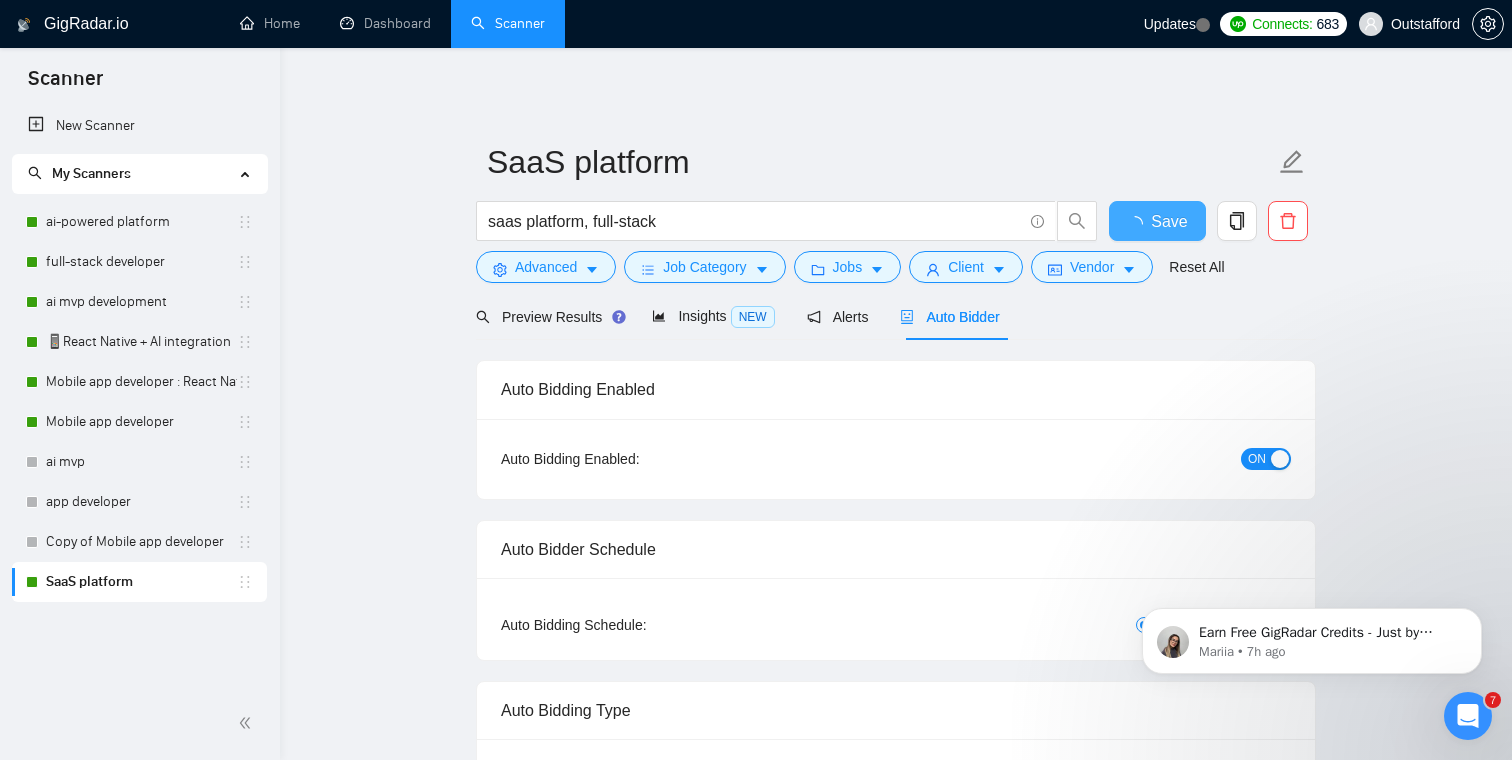 type 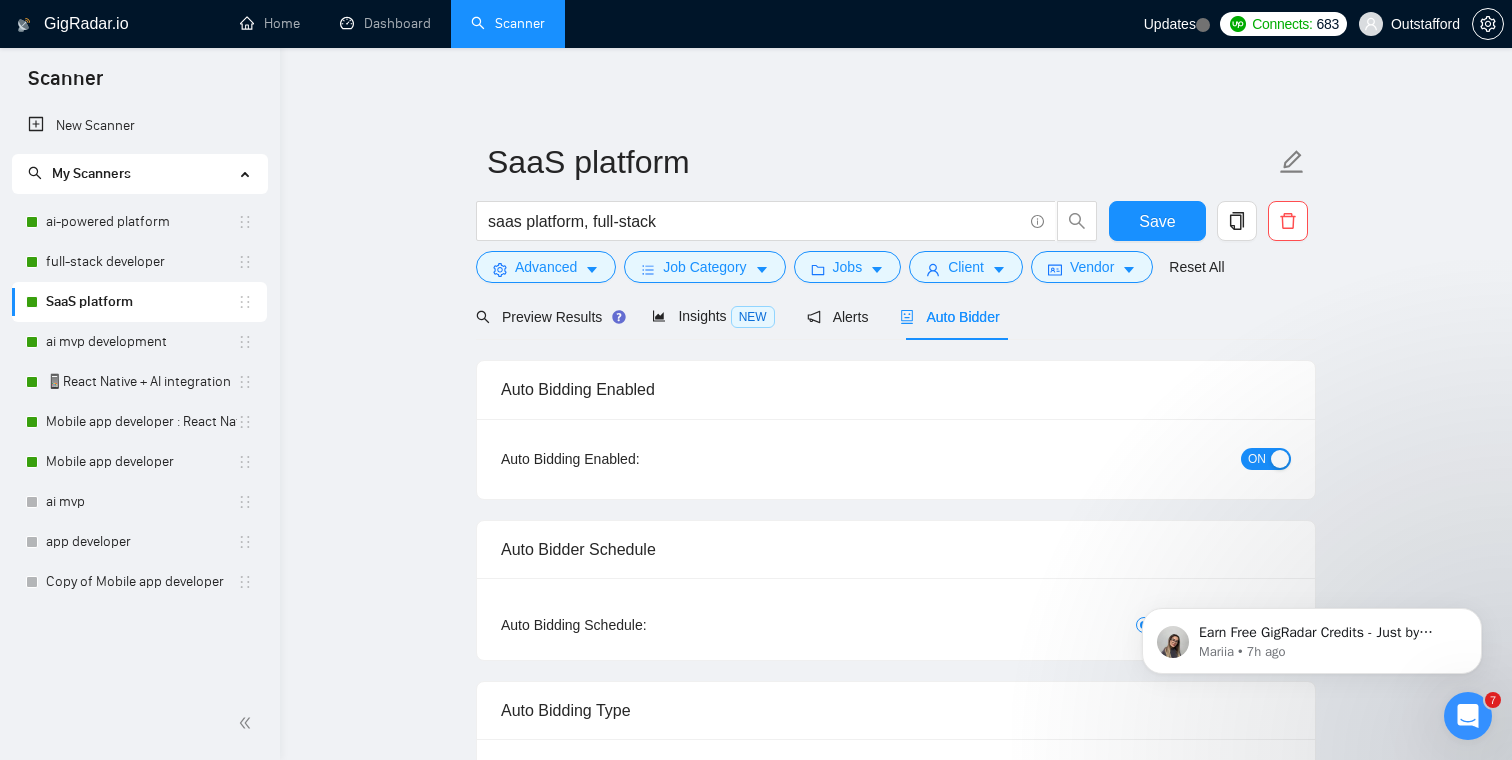 click on "SaaS platform saas platform, full-stack Save Advanced   Job Category   Jobs   Client   Vendor   Reset All Preview Results Insights NEW Alerts Auto Bidder Auto Bidding Enabled Auto Bidding Enabled: ON Auto Bidder Schedule Auto Bidding Type: Automated (recommended) Semi-automated Auto Bidding Schedule: 24/7 Custom Custom Auto Bidder Schedule Repeat every week on Monday Tuesday Wednesday Thursday Friday Saturday Sunday Active Hours ( America/Los_Angeles ): From: To: ( 24  hours) America/Los_Angeles Auto Bidding Type Select your bidding algorithm: Choose the algorithm for you bidding. The price per proposal does not include your connects expenditure. Template Bidder Works great for narrow segments and short cover letters that don't change. 0.50  credits / proposal Sardor AI 🤖 Personalise your cover letter with ai [placeholders] 1.00  credits / proposal Experimental Laziza AI  👑   NEW   Learn more 2.00  credits / proposal $[NUMBER] savings Team & Freelancer Select team: Outstafford ✦ top AI team Art Larin" at bounding box center [896, 2501] 